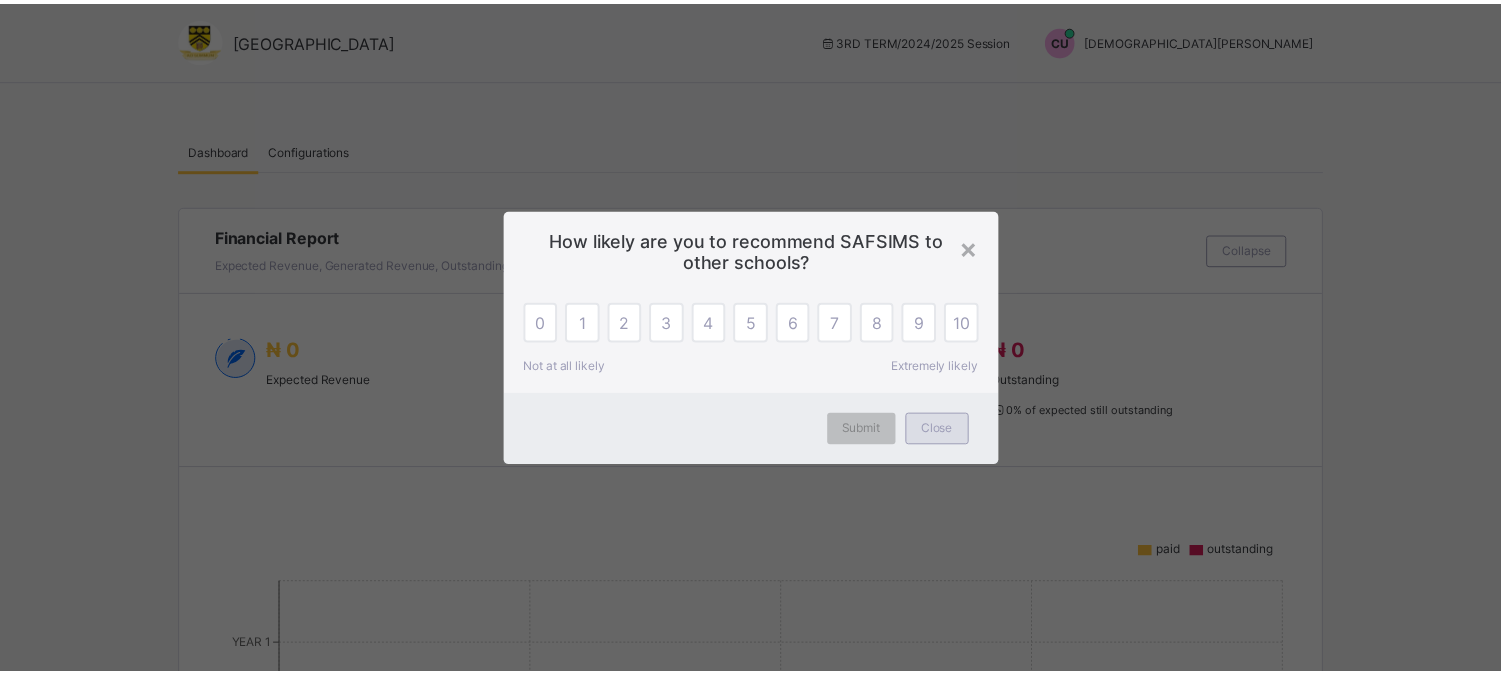 scroll, scrollTop: 0, scrollLeft: 0, axis: both 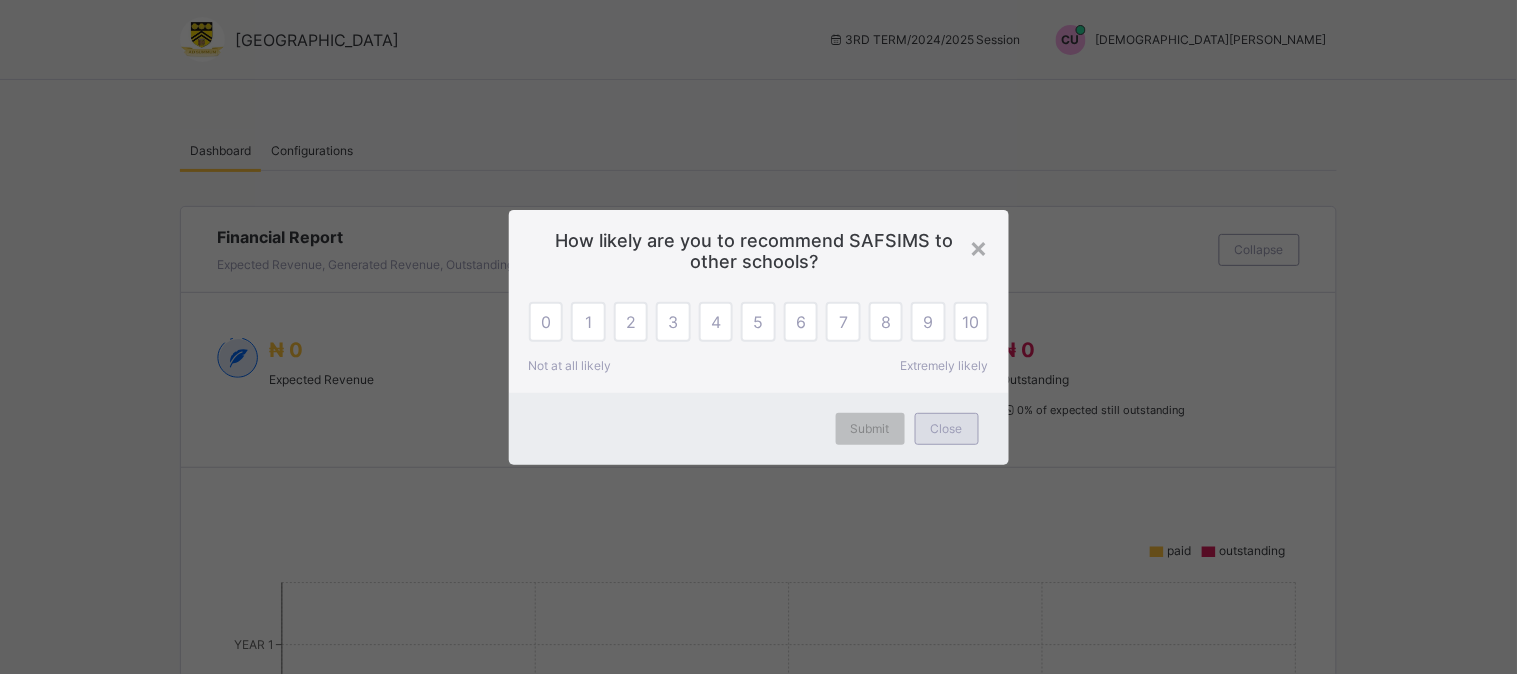 click on "Close" at bounding box center [947, 428] 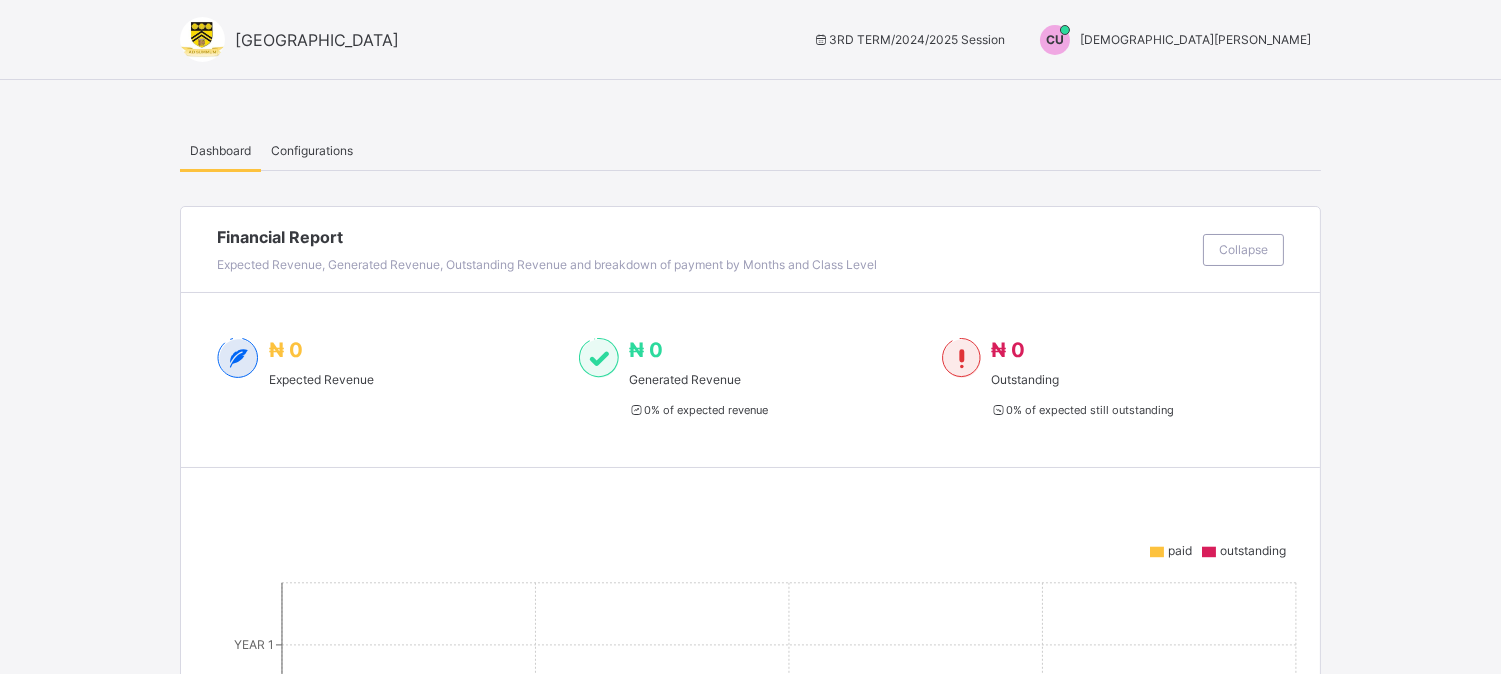 click on "[DEMOGRAPHIC_DATA][PERSON_NAME]" at bounding box center [1195, 39] 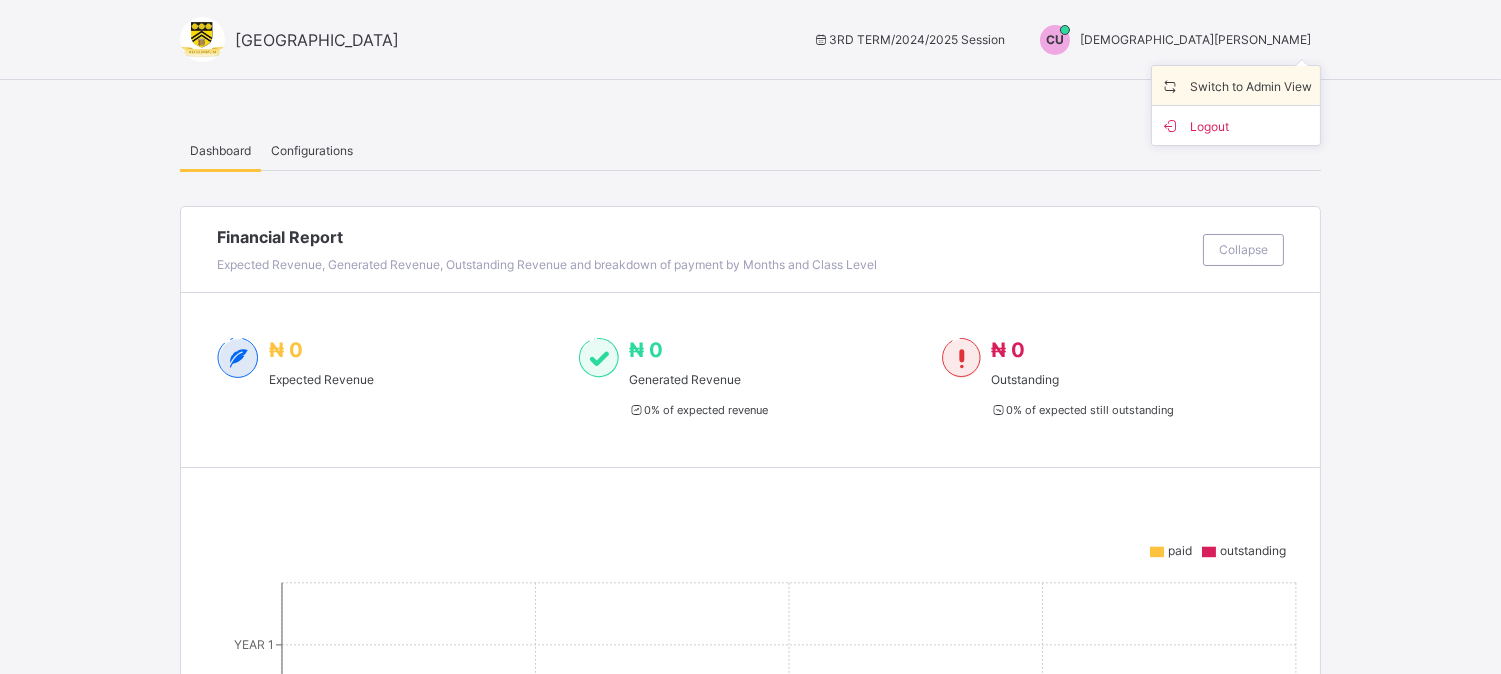 click on "Switch to Admin View" at bounding box center (1236, 85) 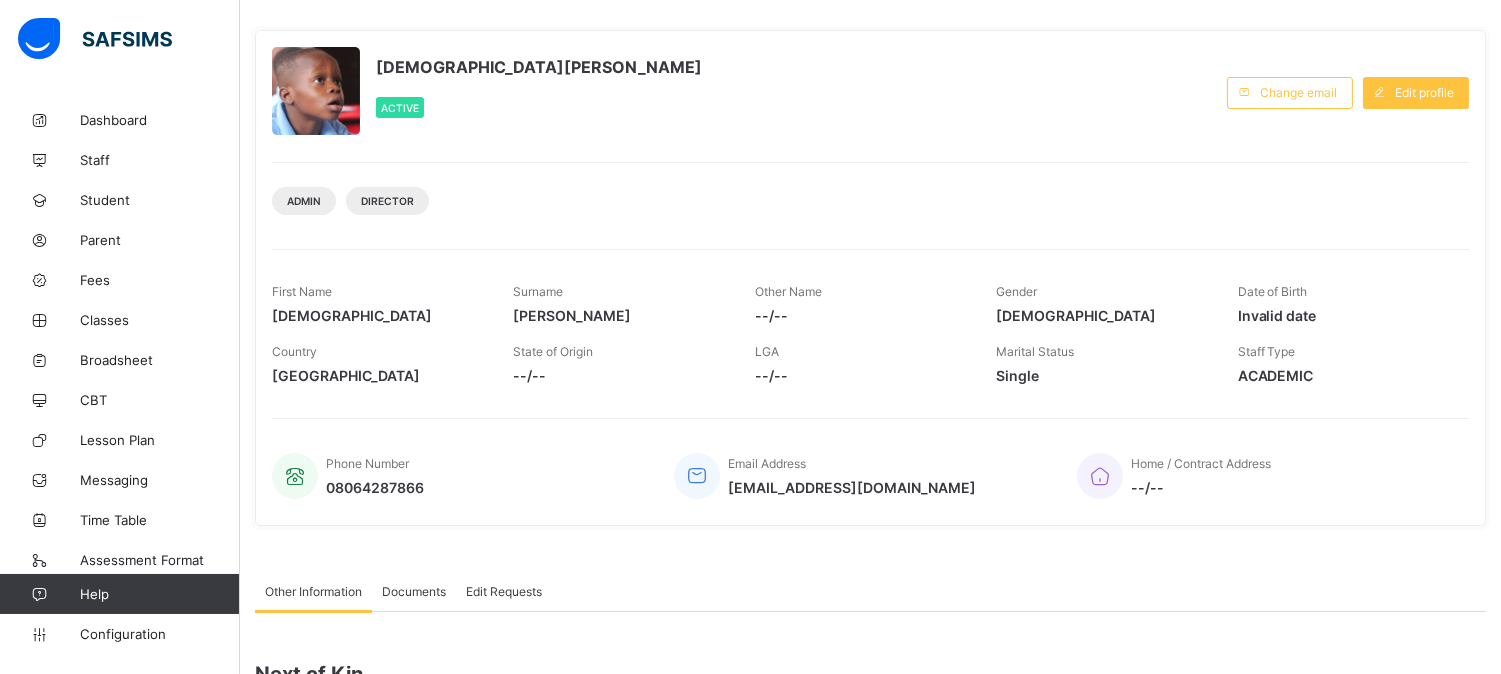 scroll, scrollTop: 91, scrollLeft: 0, axis: vertical 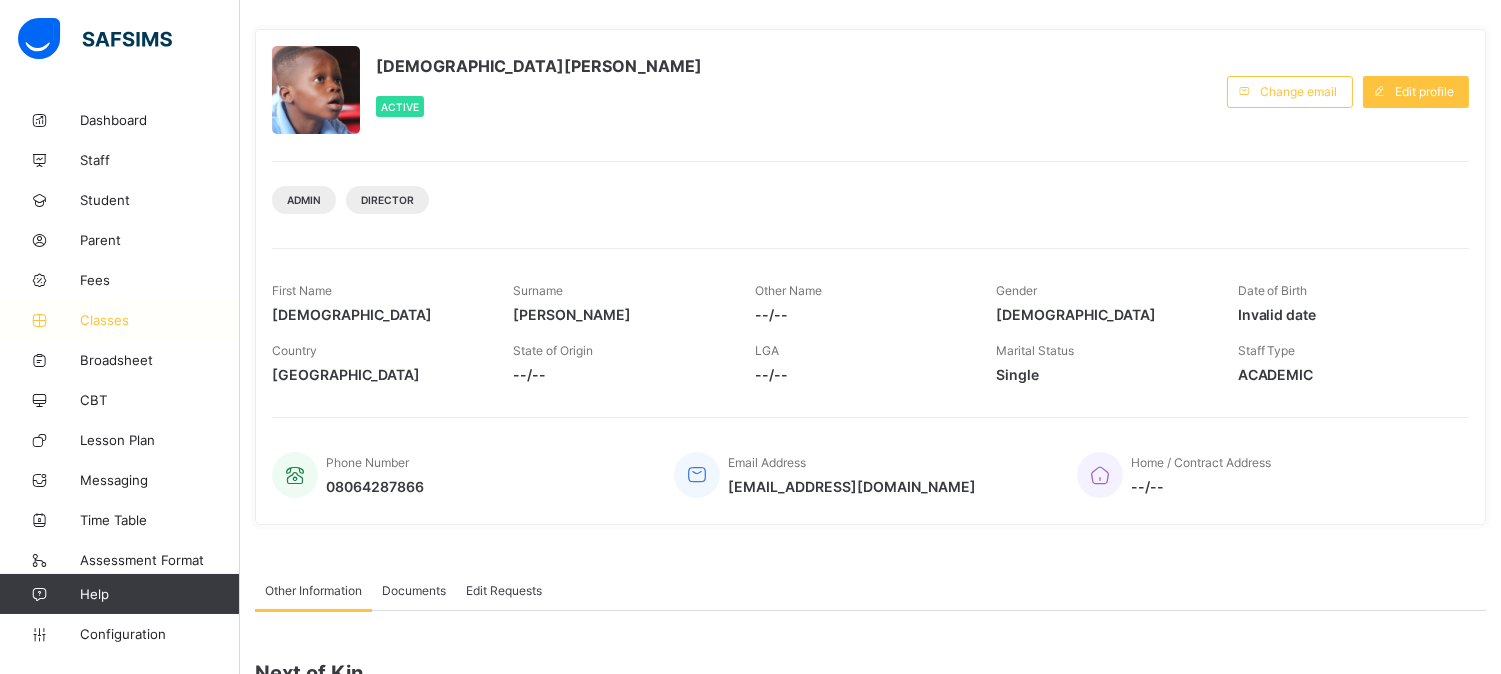 click on "Classes" at bounding box center (160, 320) 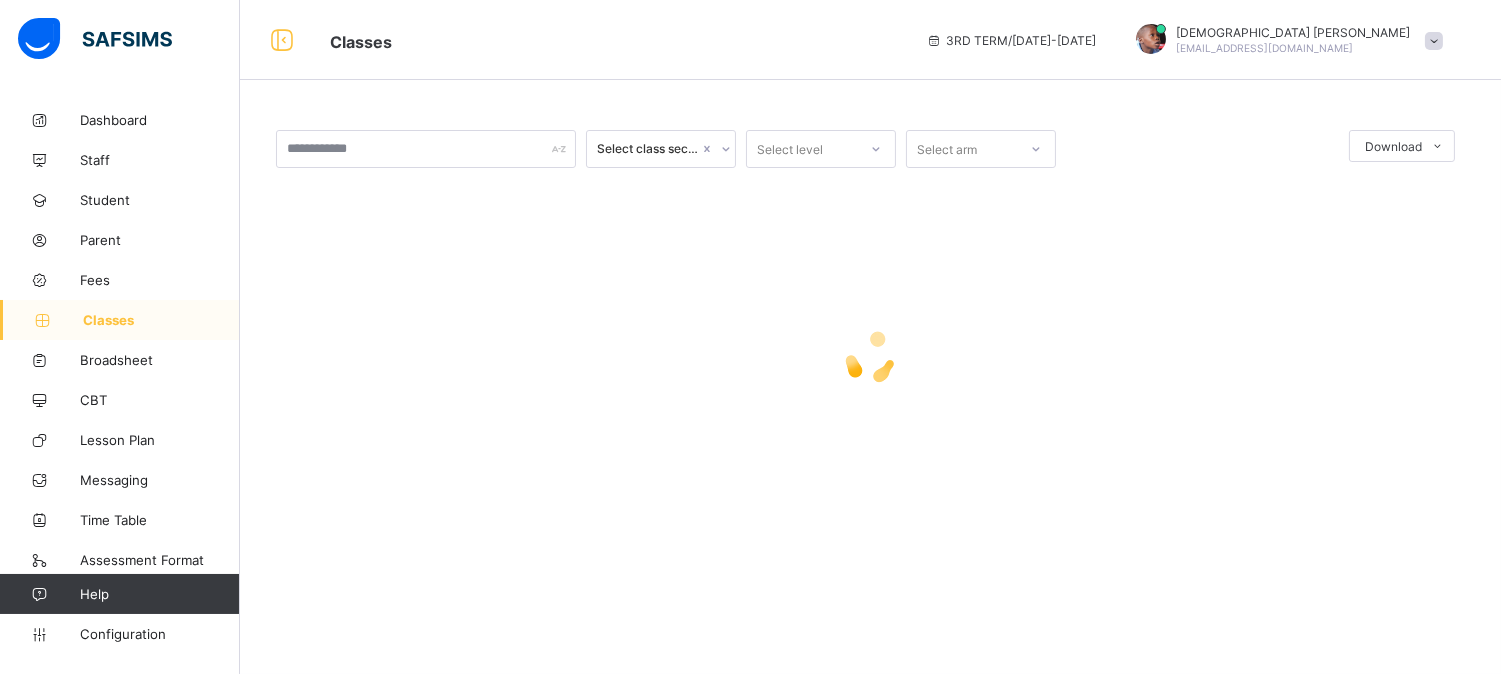 scroll, scrollTop: 0, scrollLeft: 0, axis: both 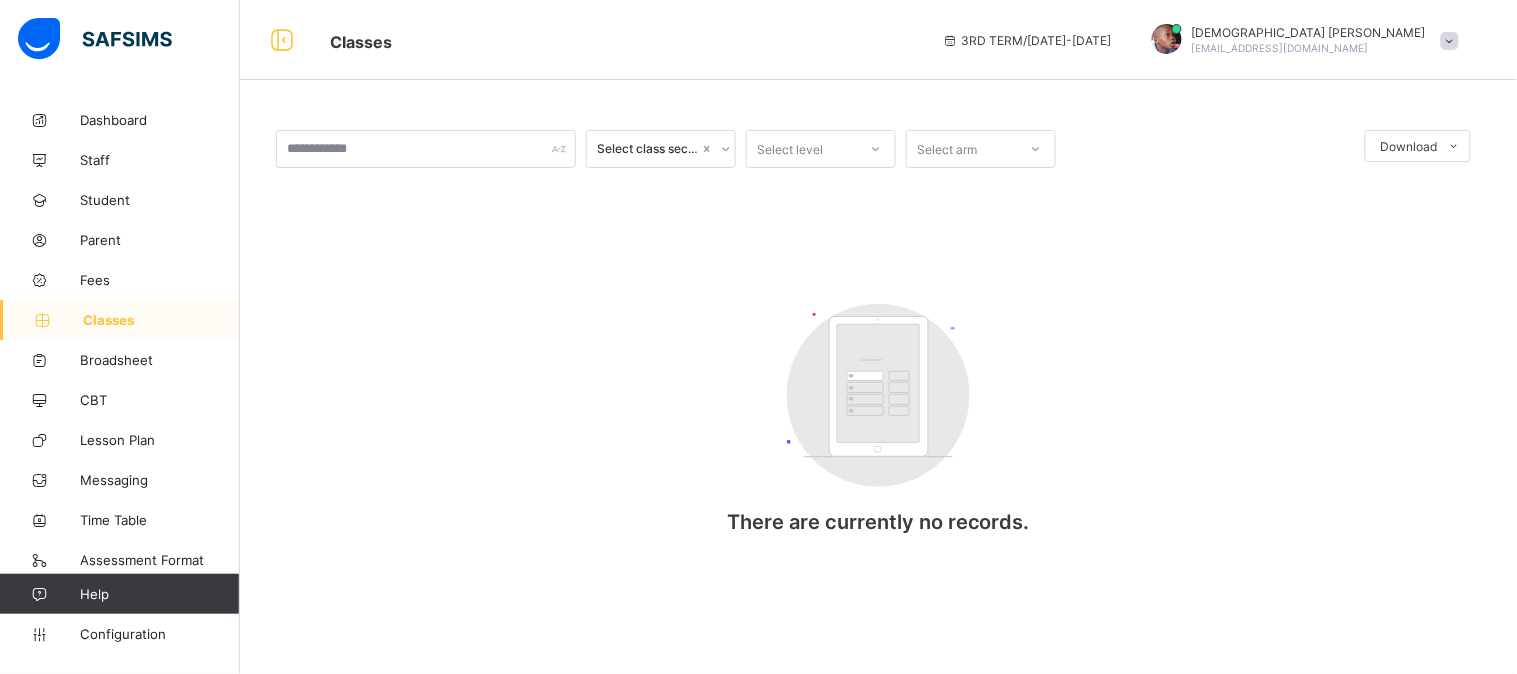 drag, startPoint x: 296, startPoint y: 106, endPoint x: 568, endPoint y: 387, distance: 391.08182 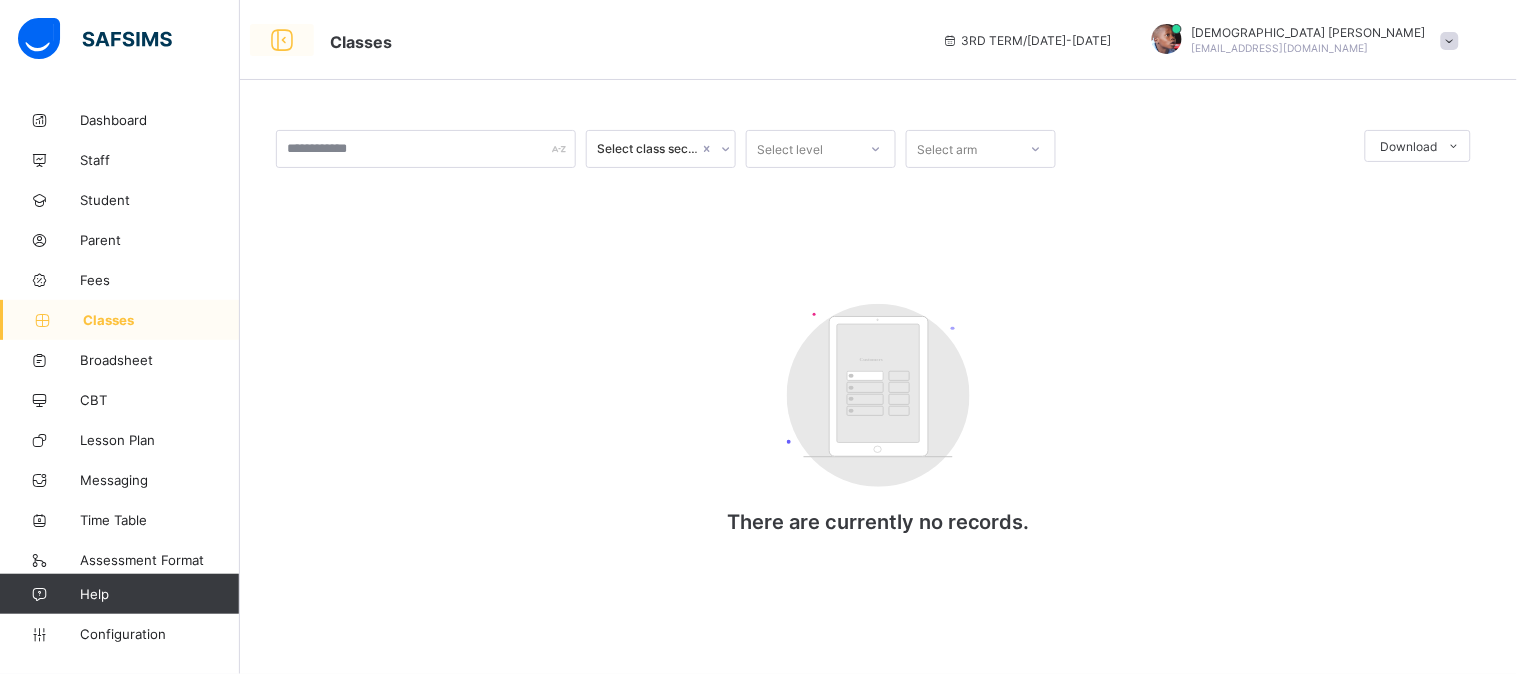 click at bounding box center (282, 40) 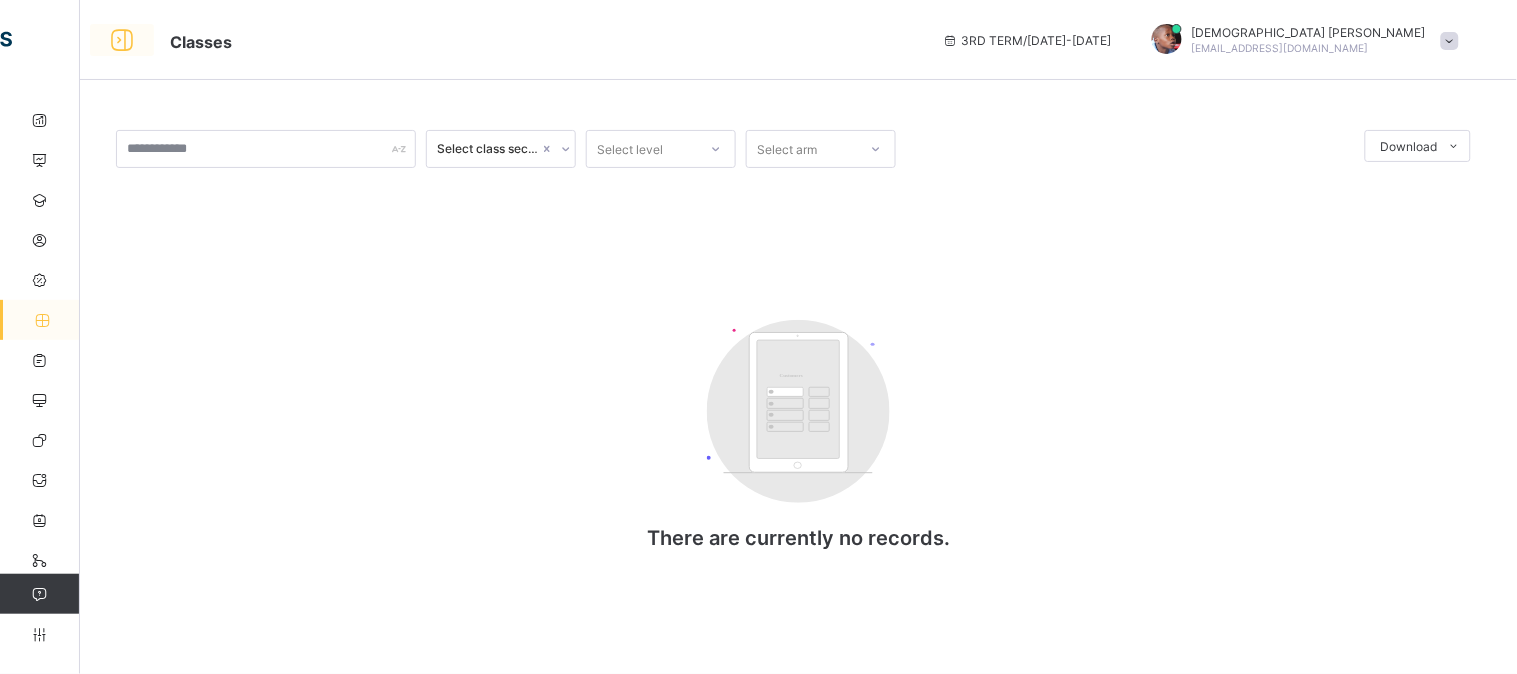 click at bounding box center (122, 40) 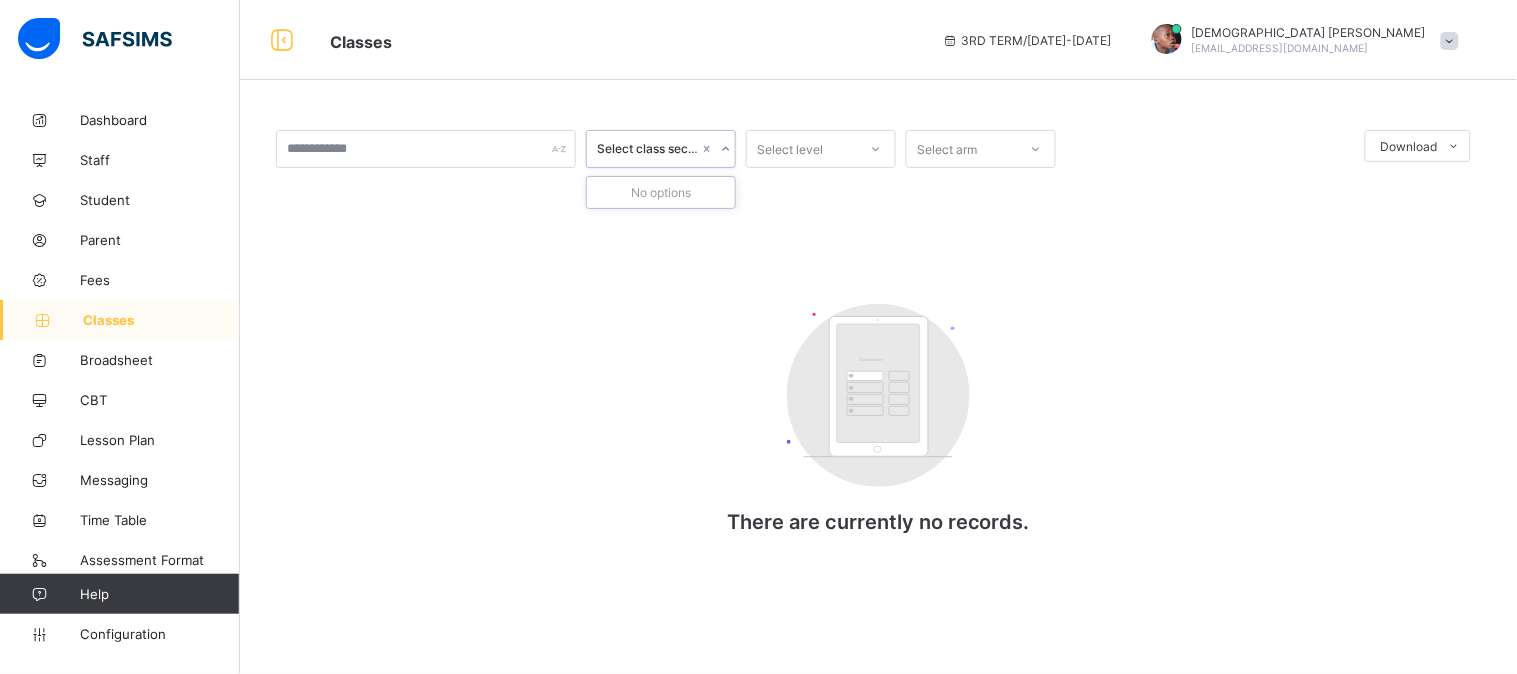 click at bounding box center [725, 149] 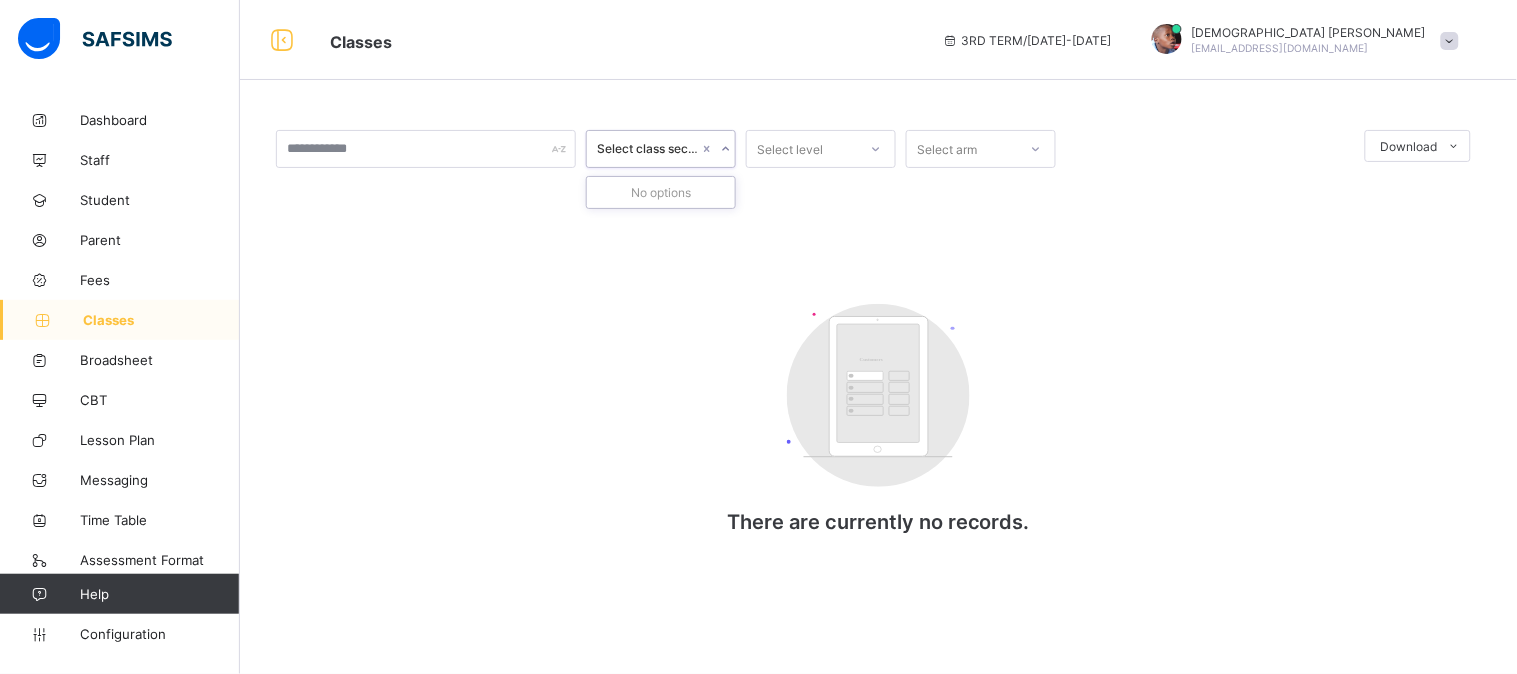 click at bounding box center [725, 149] 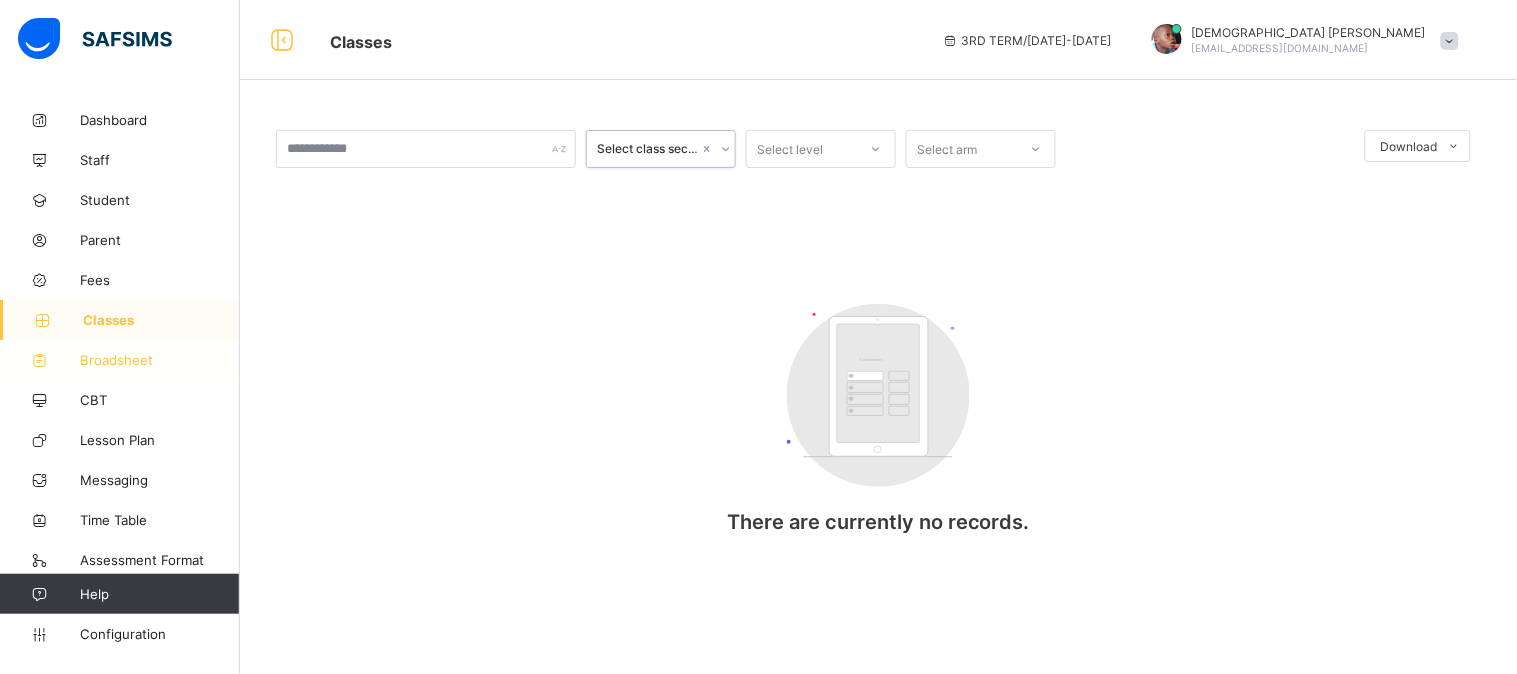 click on "Broadsheet" at bounding box center (160, 360) 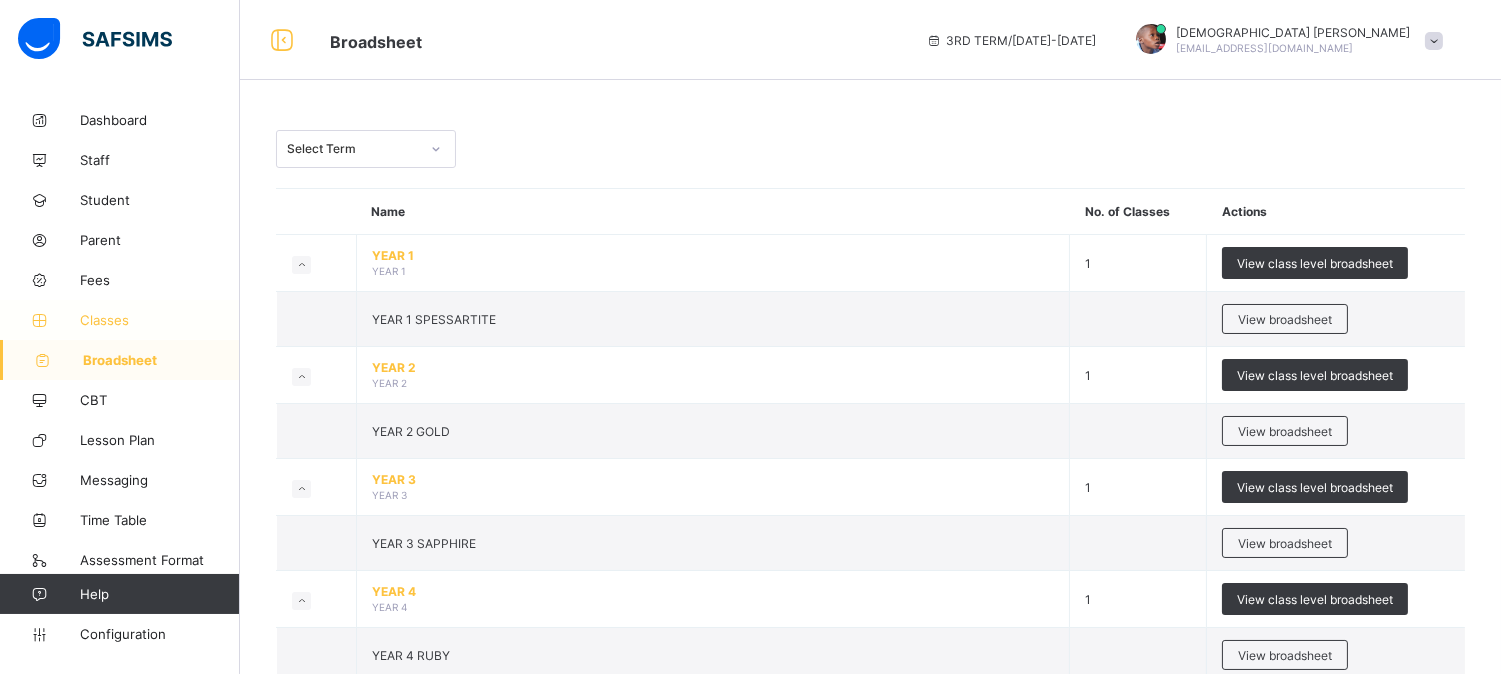 click on "Classes" at bounding box center [160, 320] 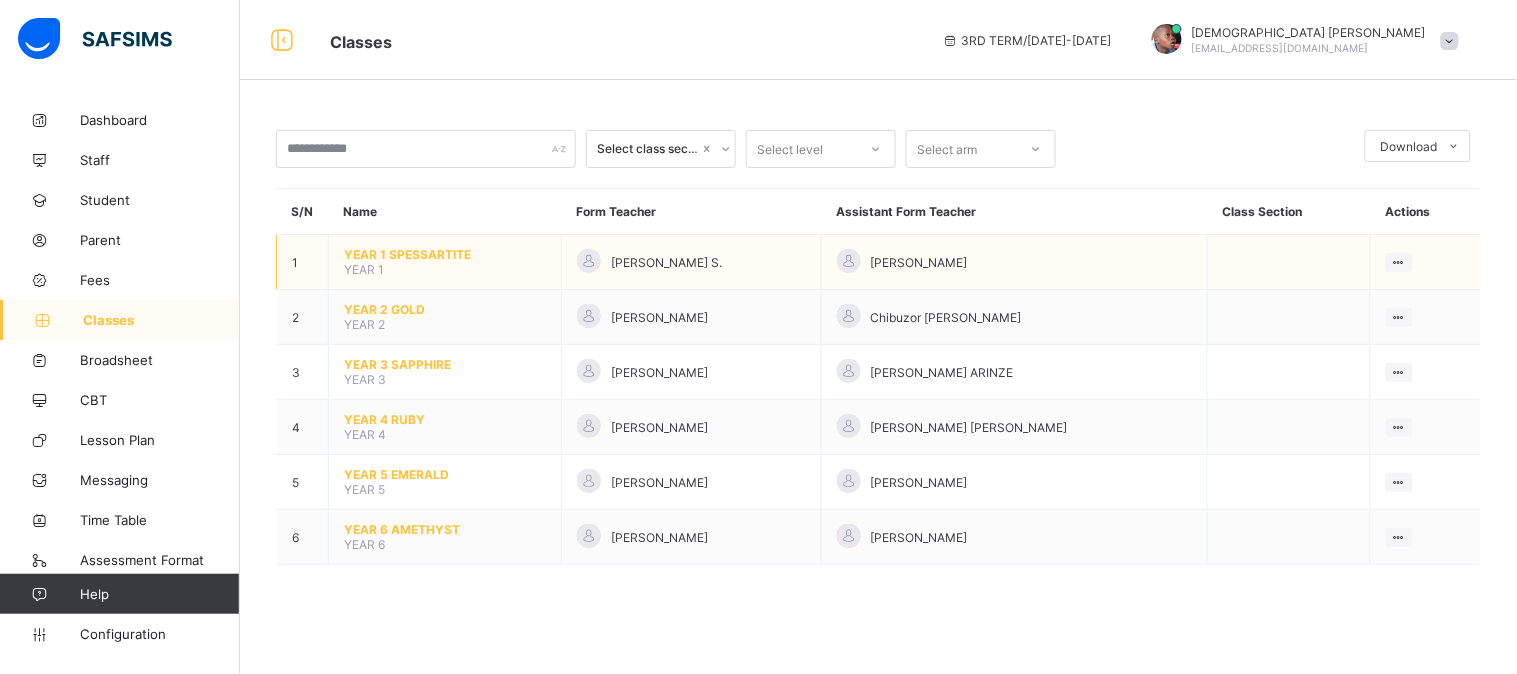 click on "YEAR 1   SPESSARTITE" at bounding box center (445, 254) 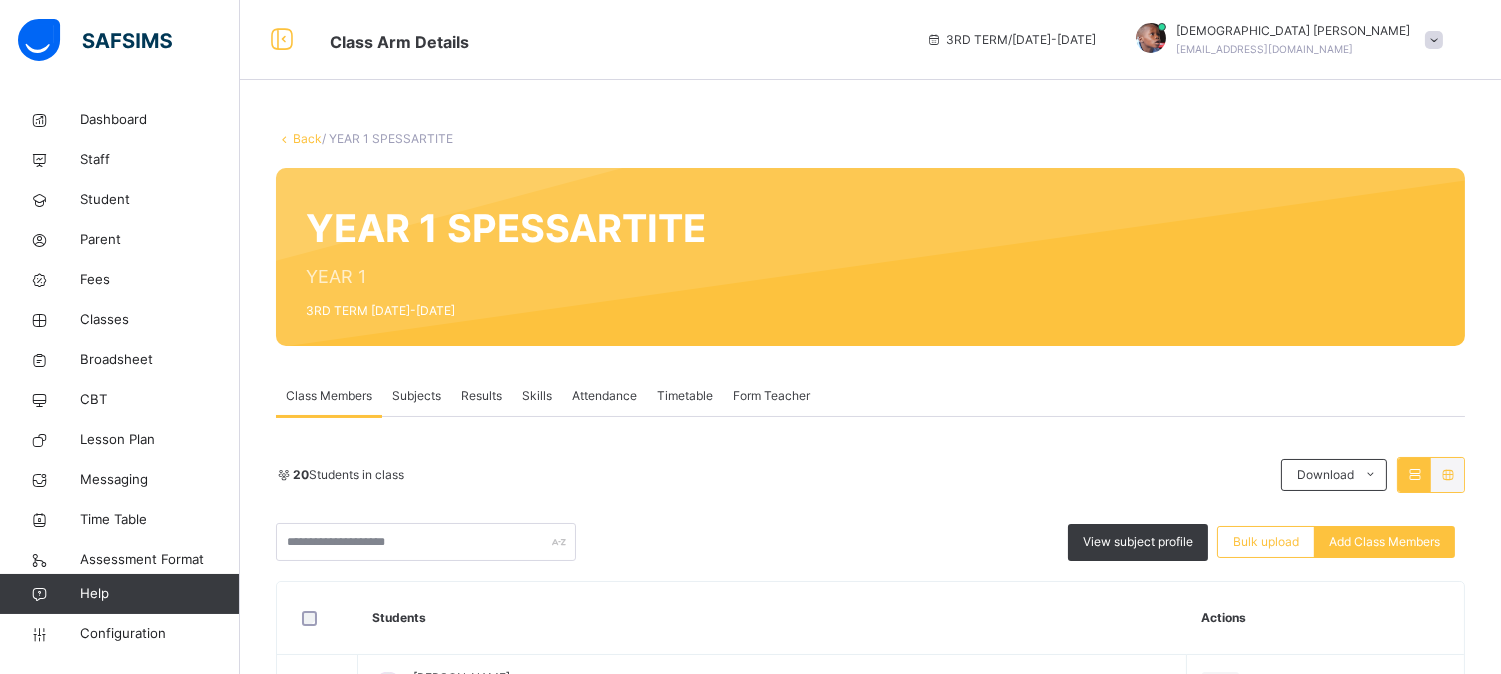 click on "Results" at bounding box center (481, 396) 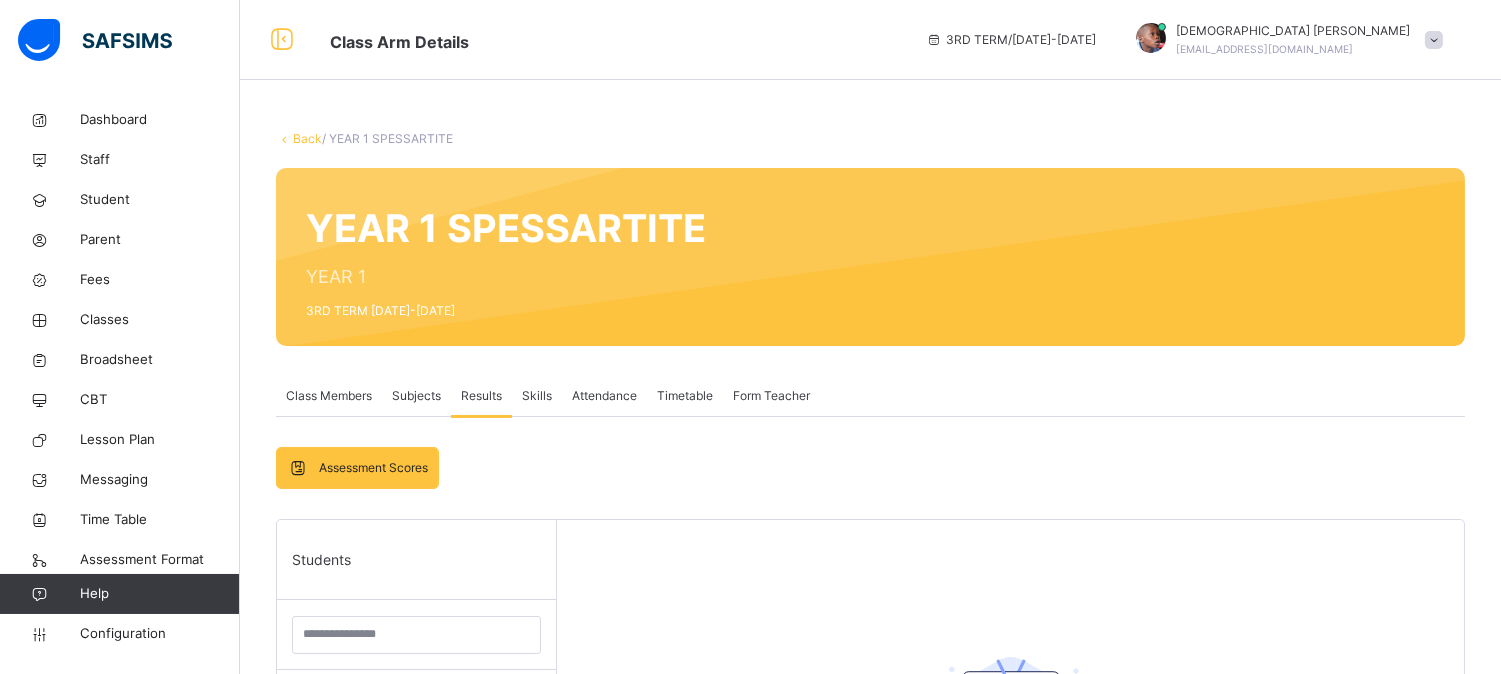 click on "[PERSON_NAME]" at bounding box center (421, 694) 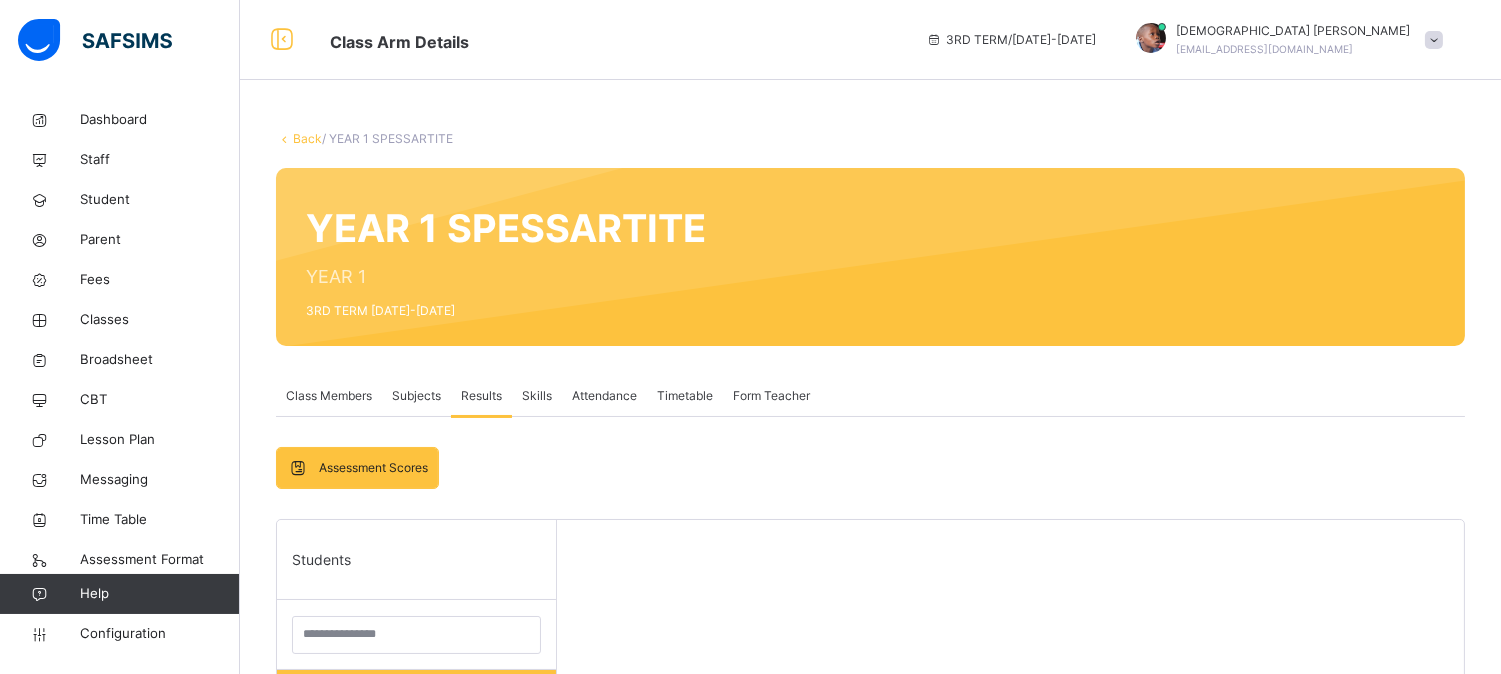 scroll, scrollTop: 280, scrollLeft: 0, axis: vertical 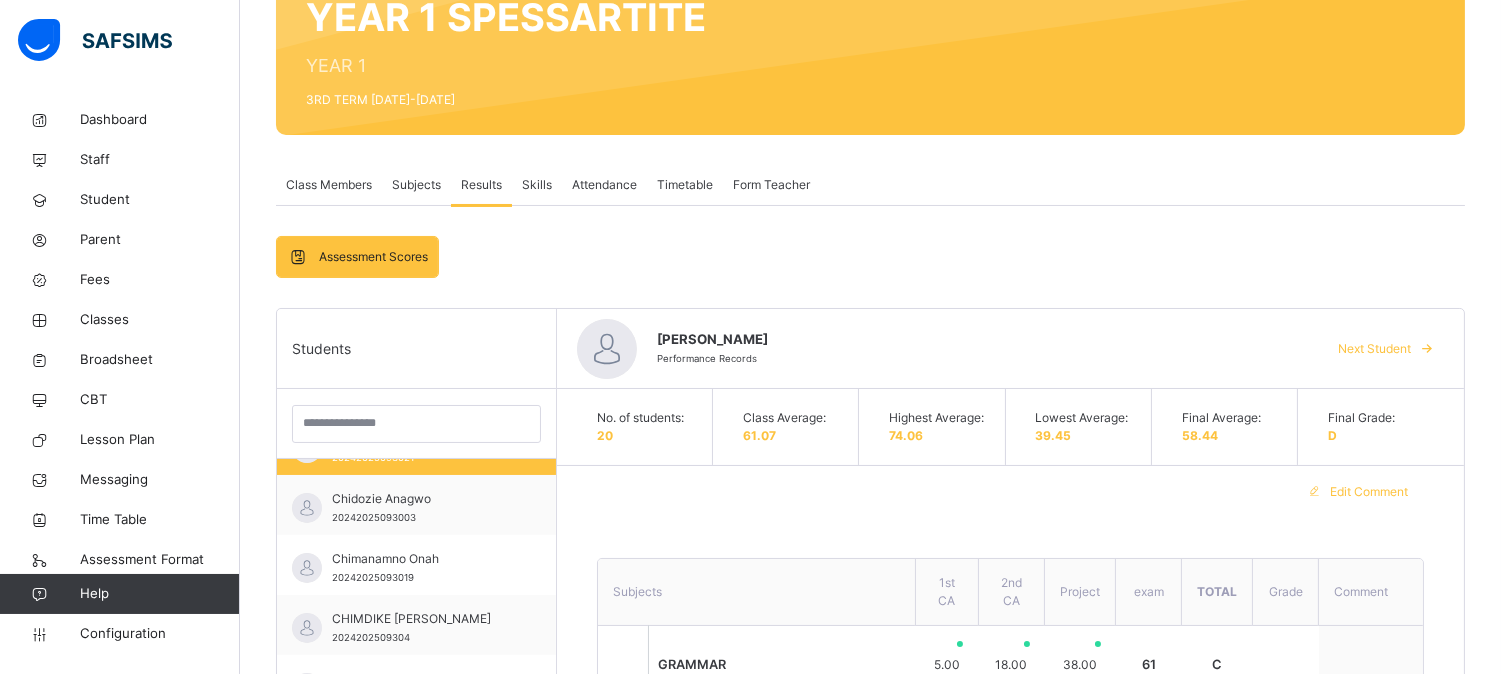 click on "Subjects" at bounding box center (416, 185) 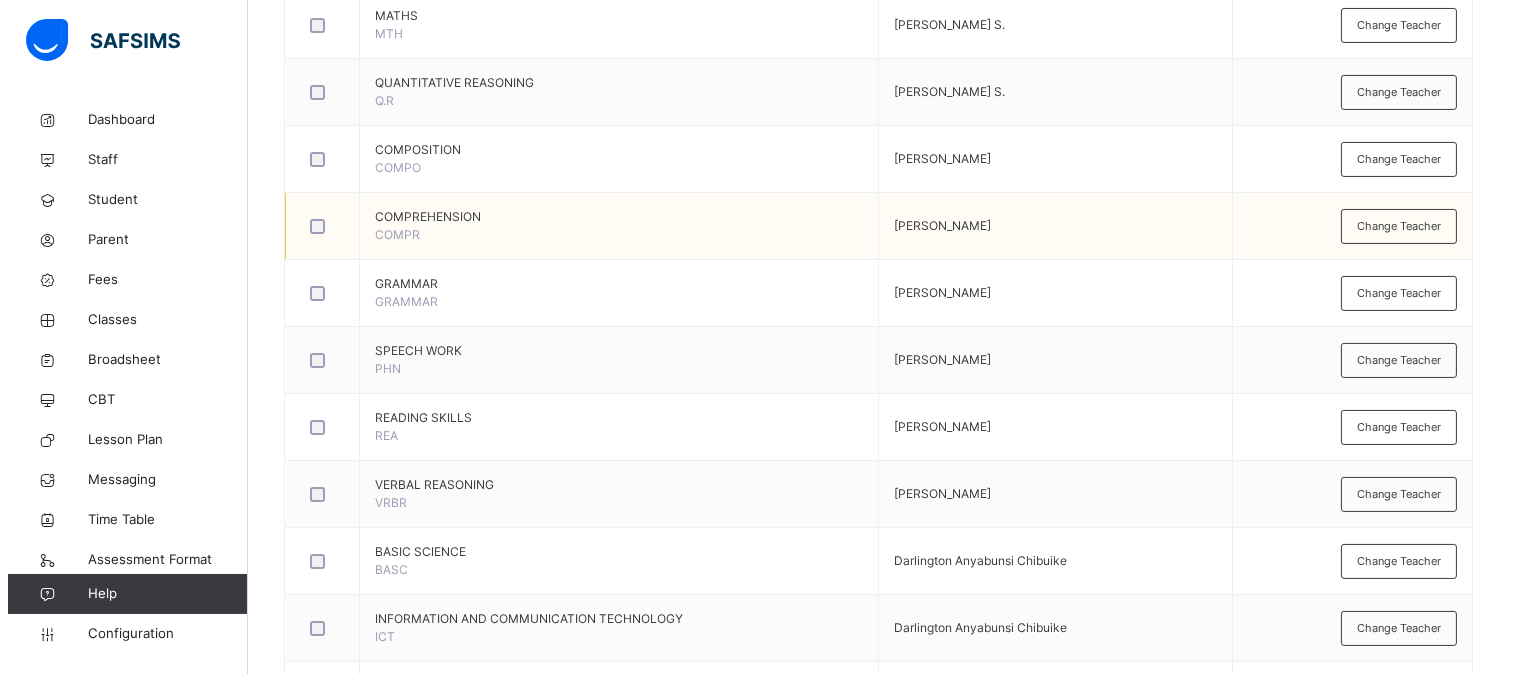 scroll, scrollTop: 583, scrollLeft: 0, axis: vertical 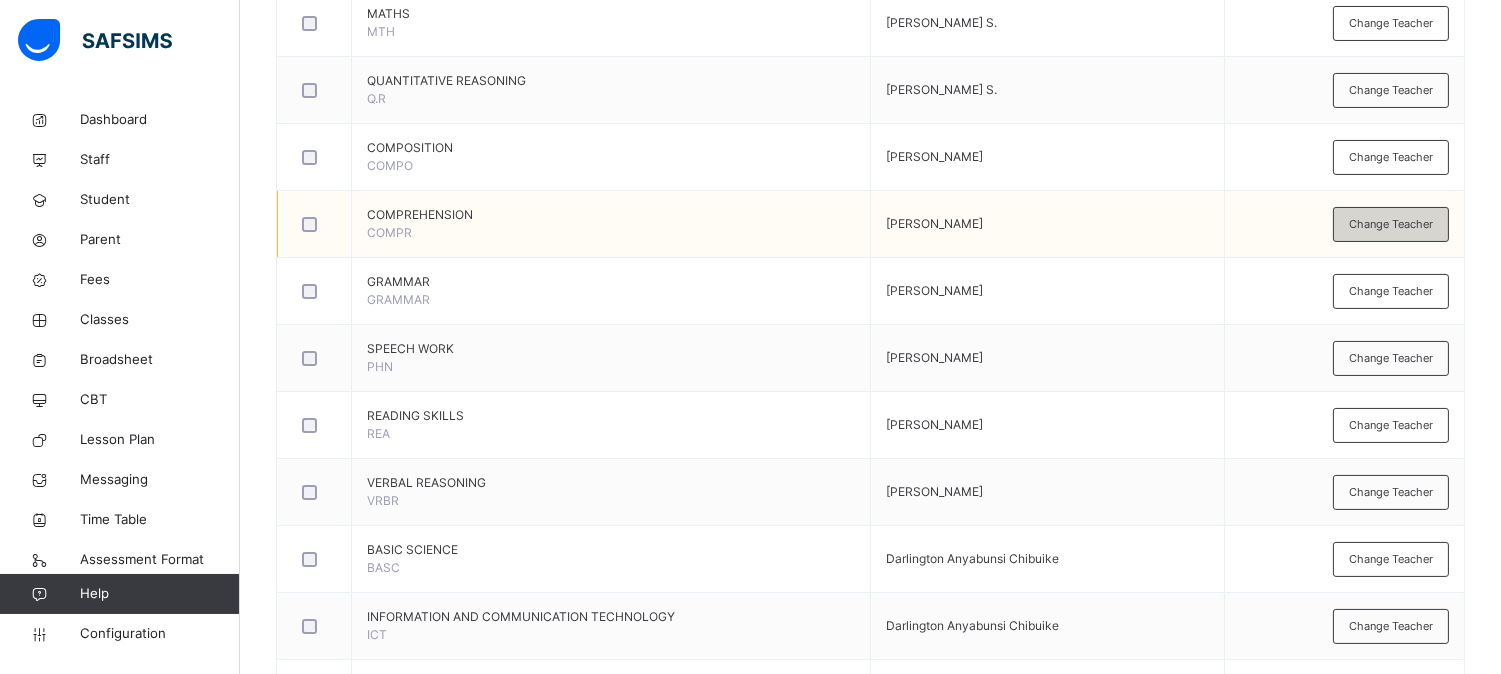 click on "Change Teacher" at bounding box center (1391, 224) 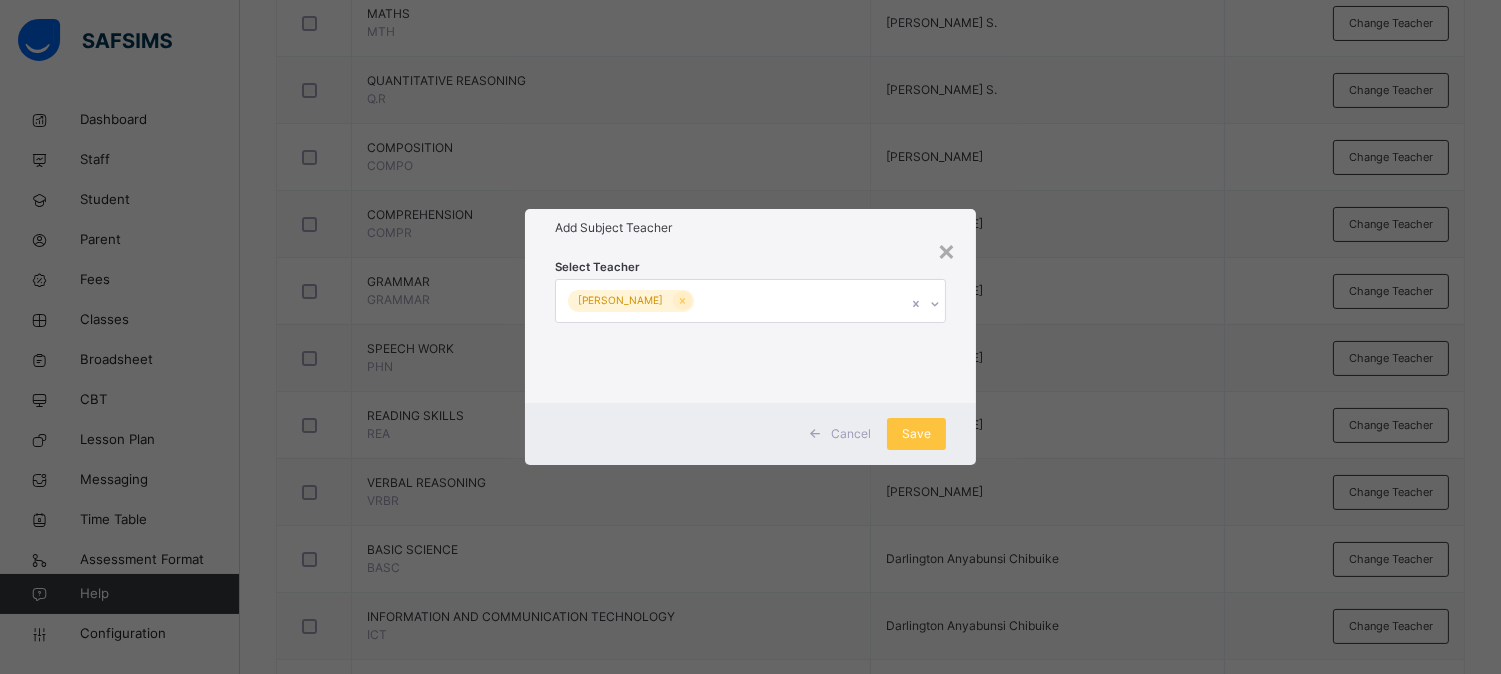 click 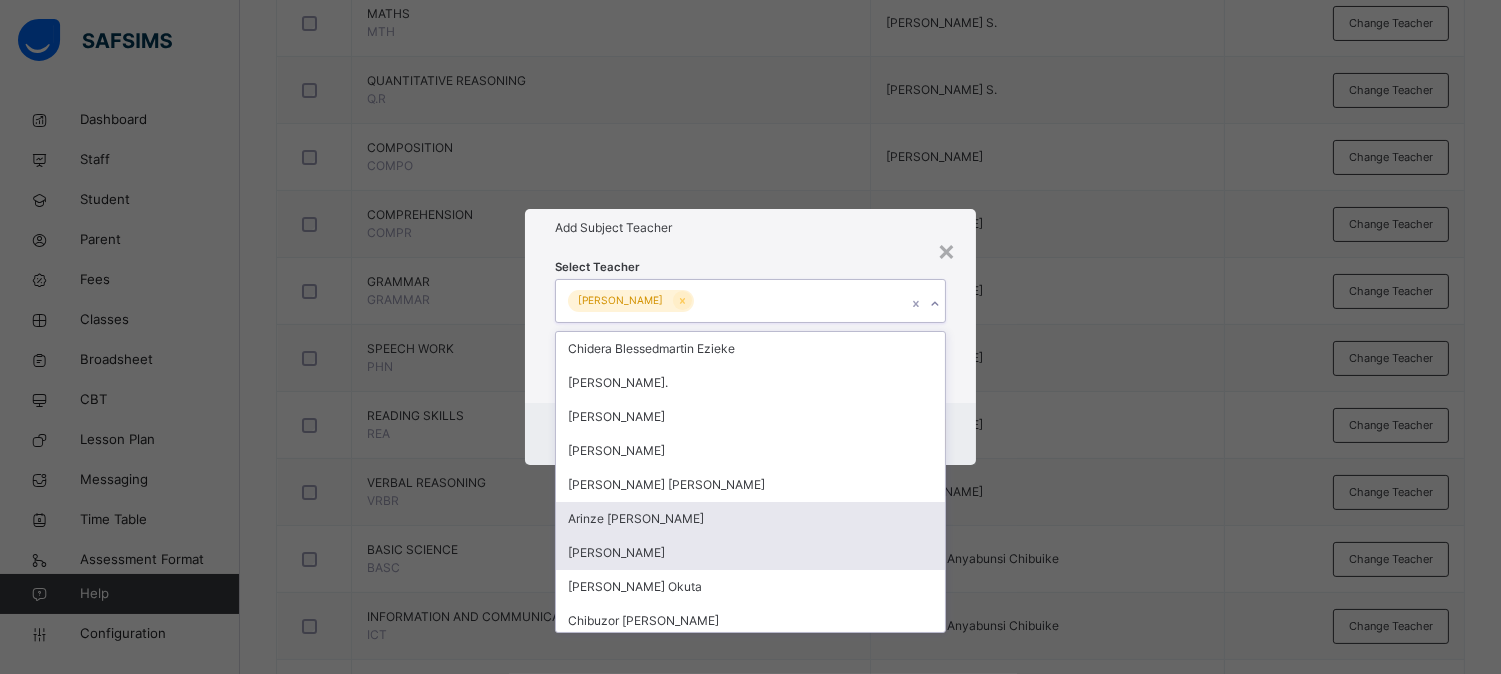 drag, startPoint x: 593, startPoint y: 527, endPoint x: 617, endPoint y: 521, distance: 24.738634 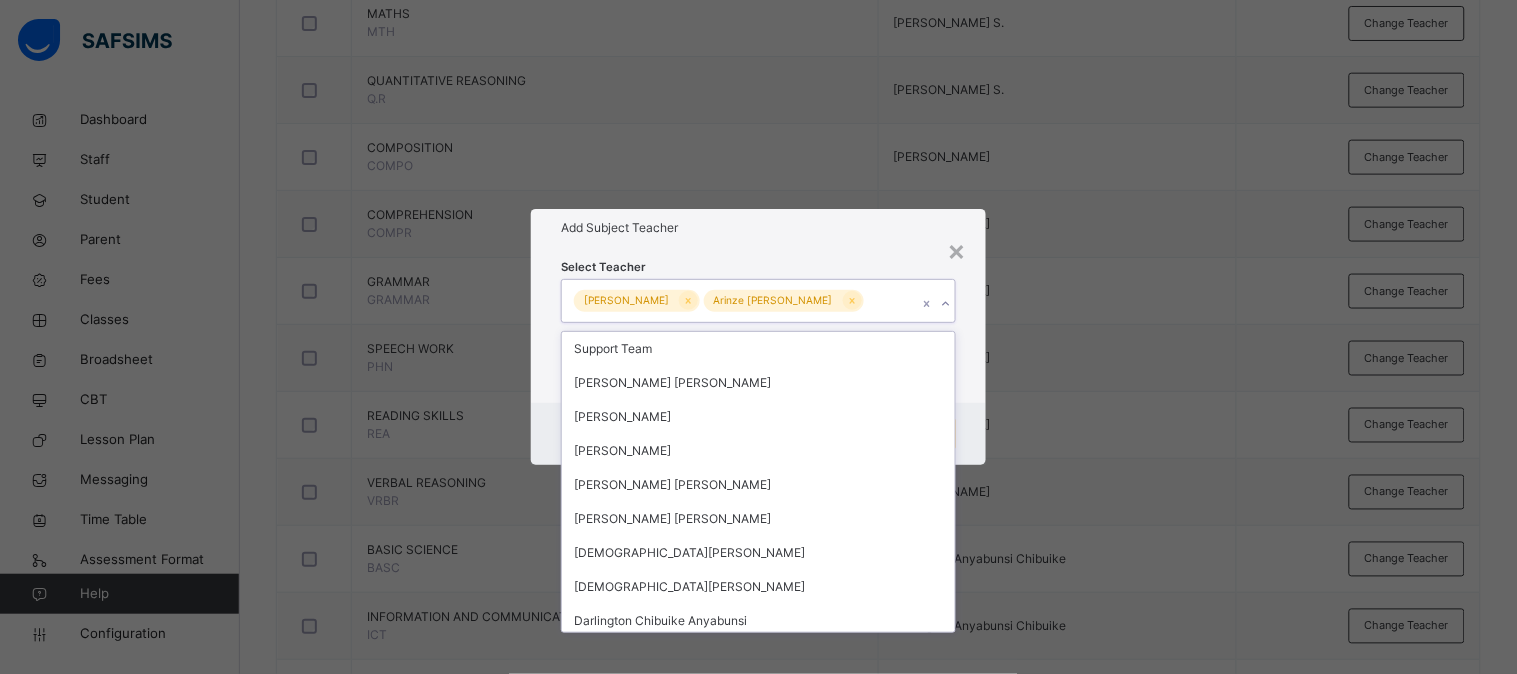 scroll, scrollTop: 681, scrollLeft: 0, axis: vertical 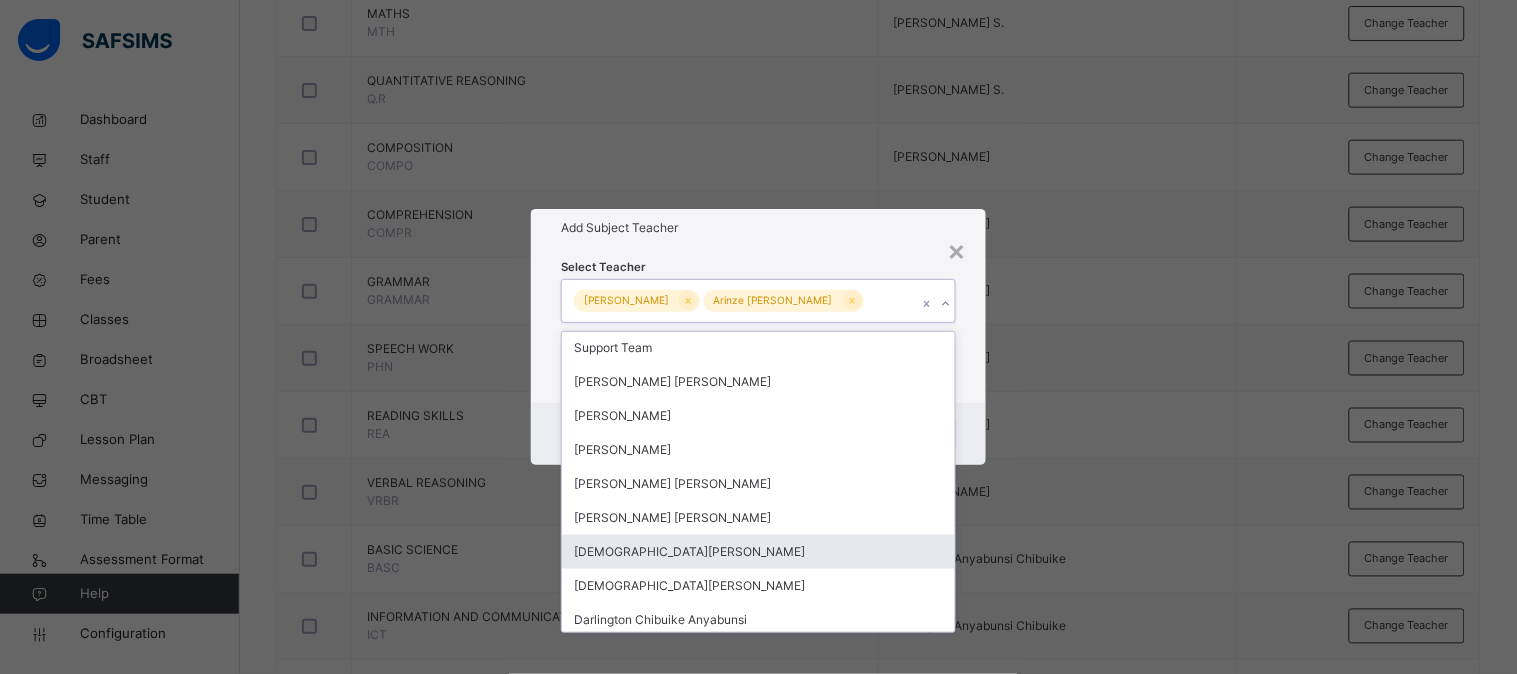 click on "[DEMOGRAPHIC_DATA][PERSON_NAME]" at bounding box center (758, 552) 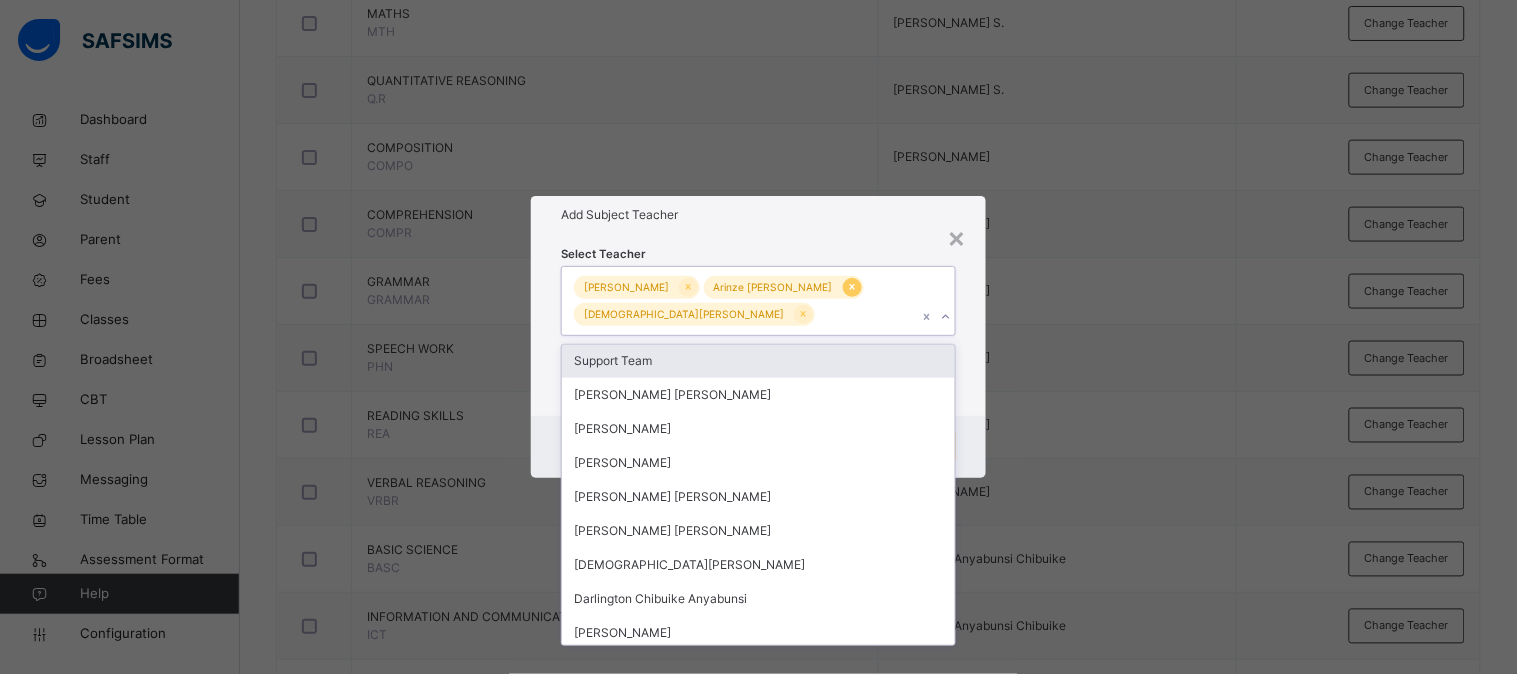 click 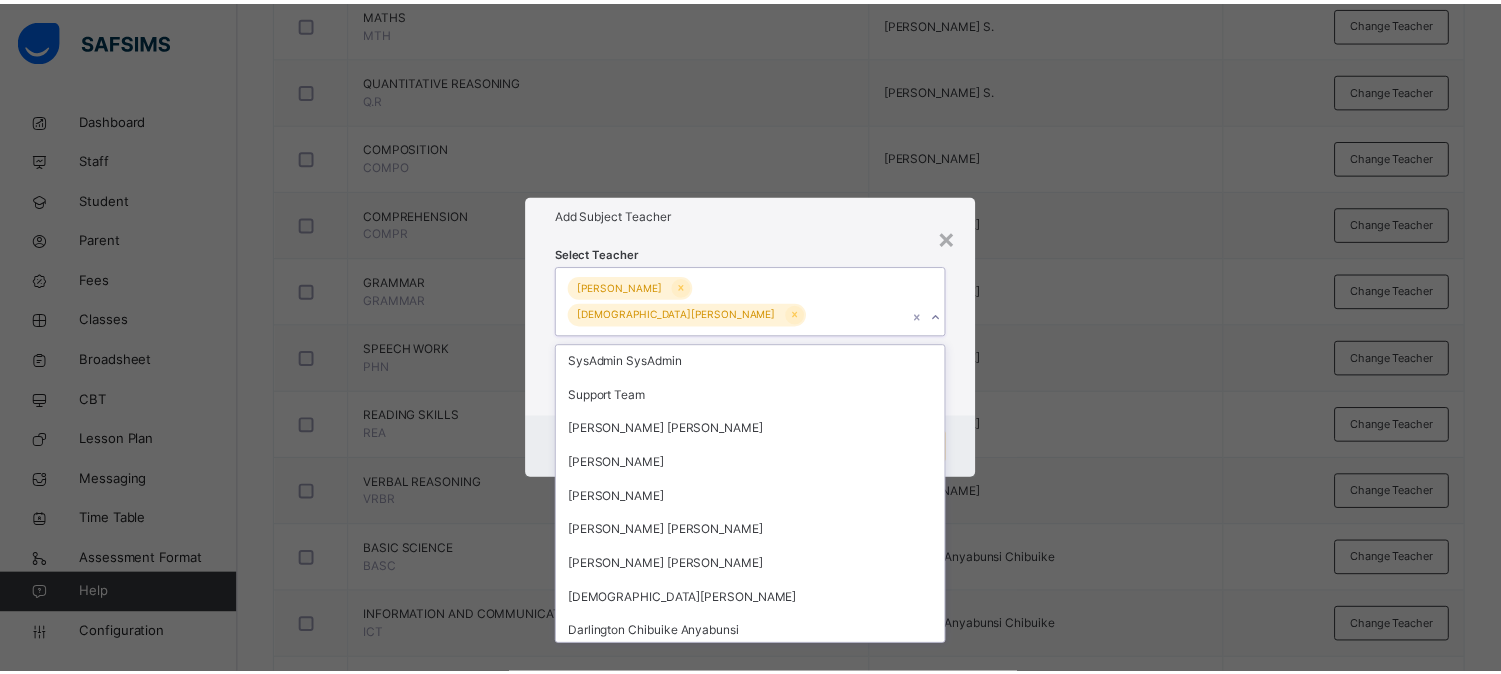 scroll, scrollTop: 715, scrollLeft: 0, axis: vertical 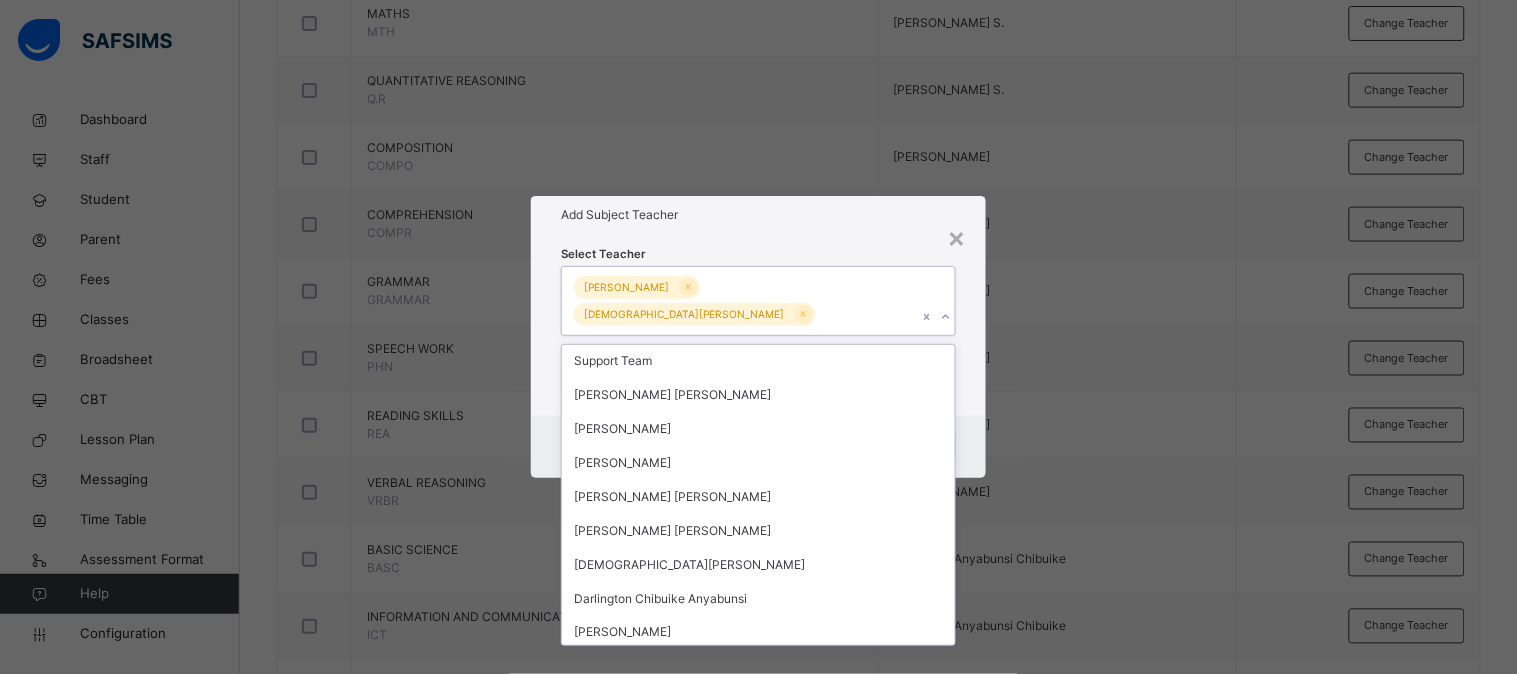 click on "Cancel Save" at bounding box center (758, 447) 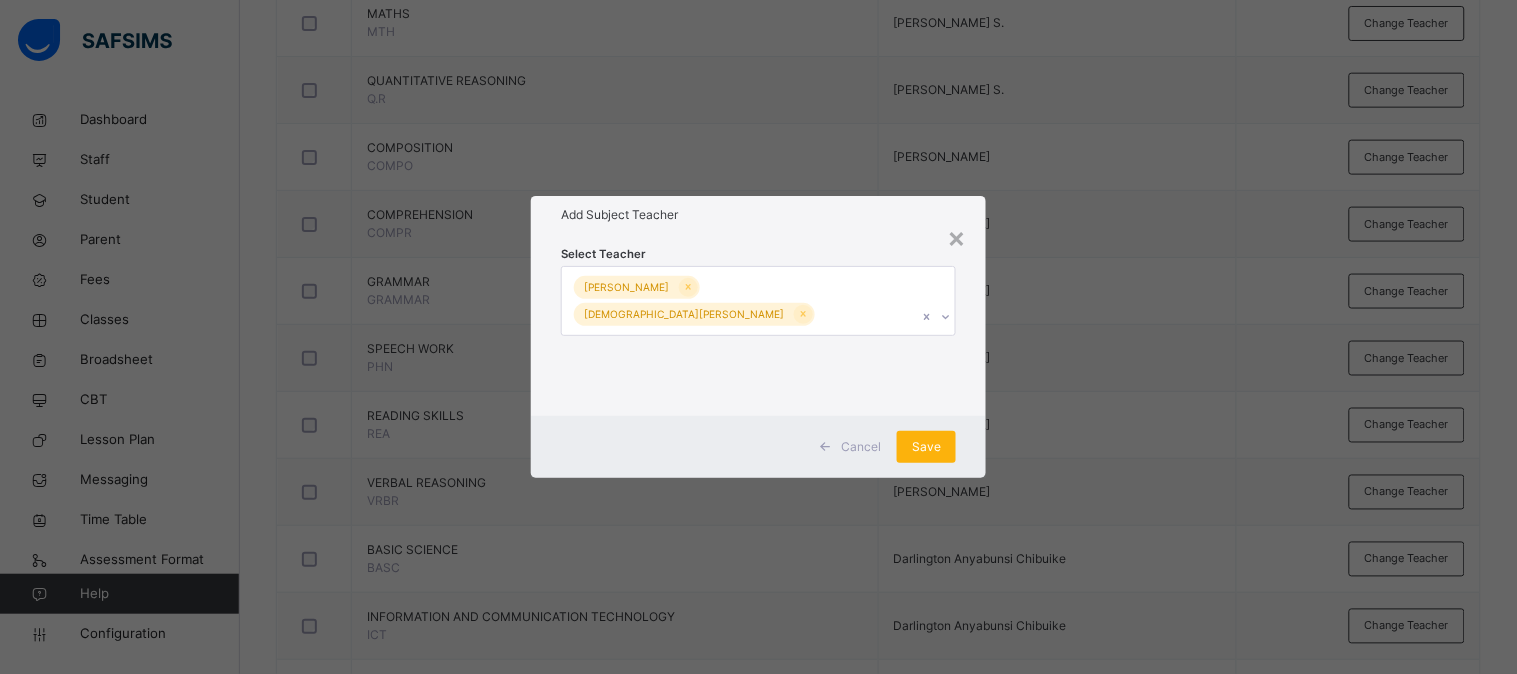 click on "Save" at bounding box center (926, 447) 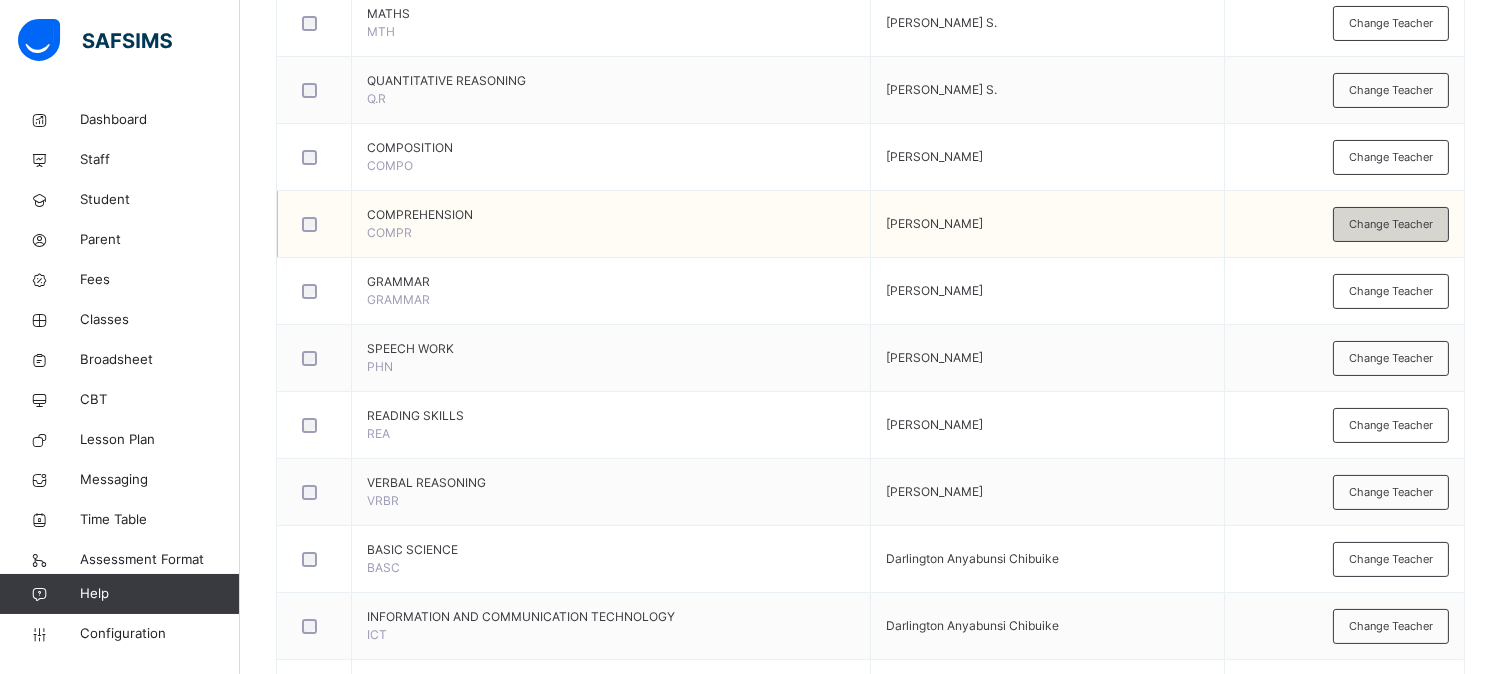 click on "Change Teacher" at bounding box center (1391, 224) 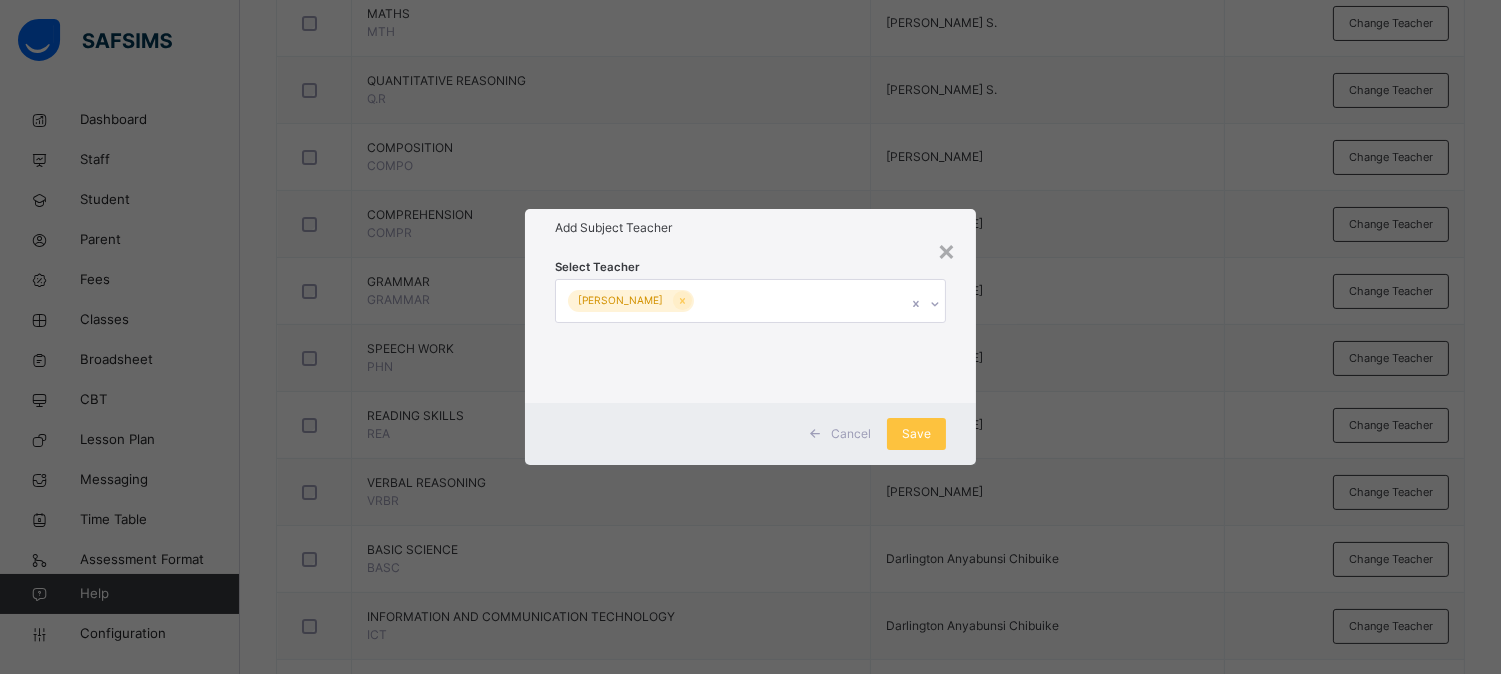click on "Cancel" at bounding box center (851, 434) 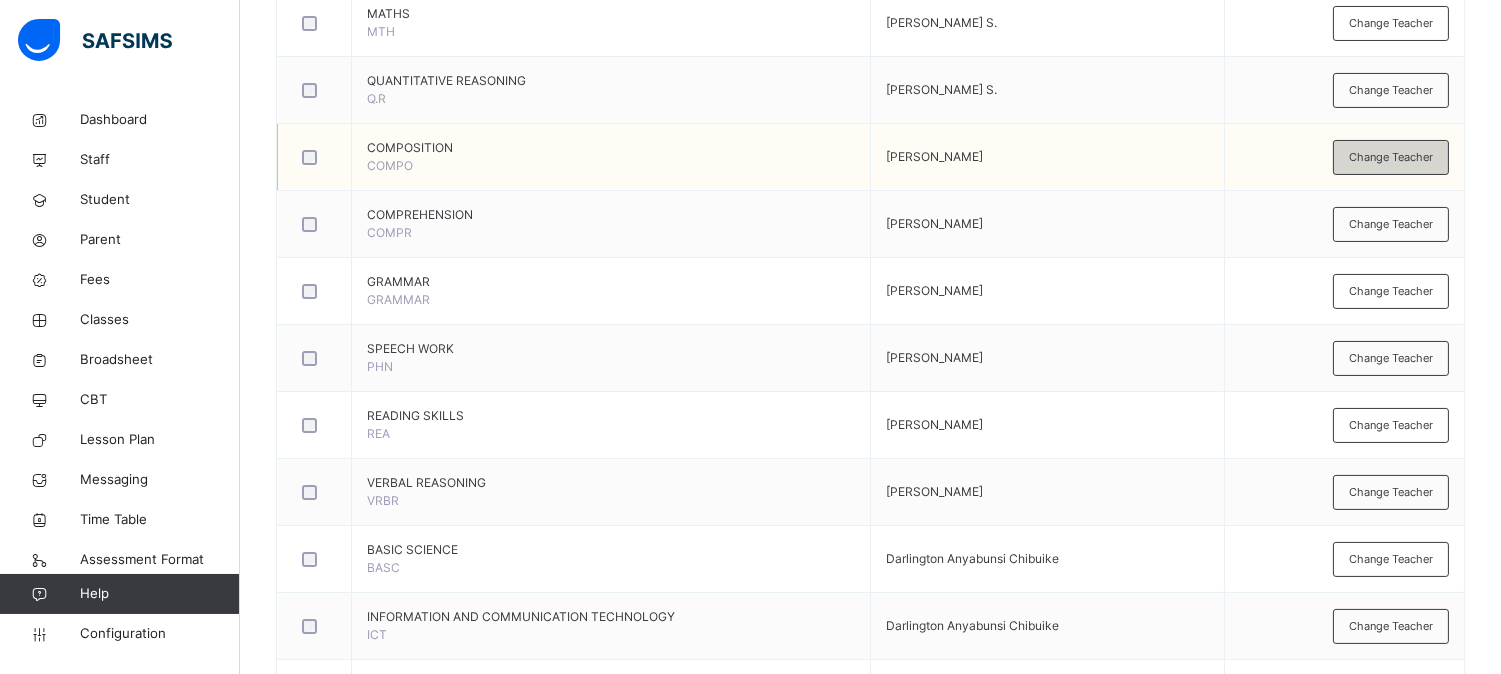 click on "Change Teacher" at bounding box center (1391, 157) 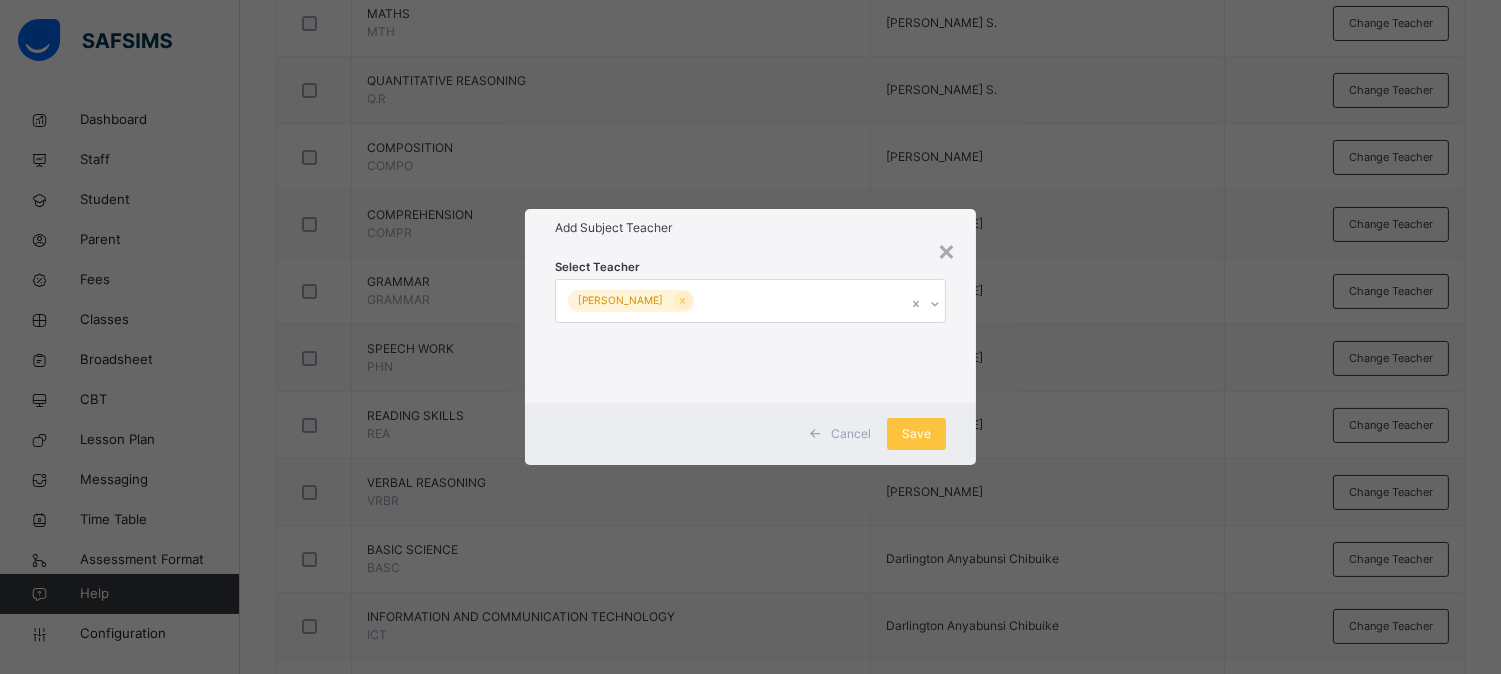 click on "Cancel" at bounding box center (842, 434) 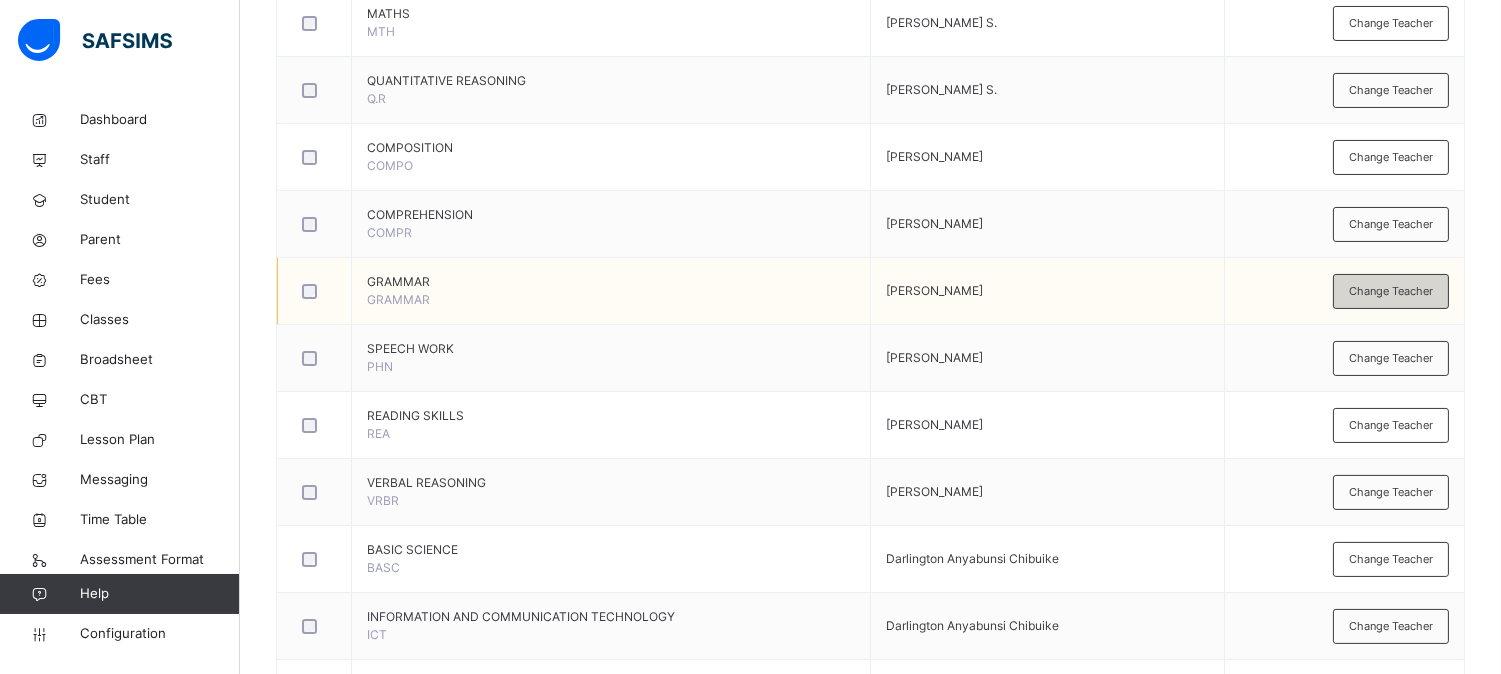 click on "Change Teacher" at bounding box center (1391, 291) 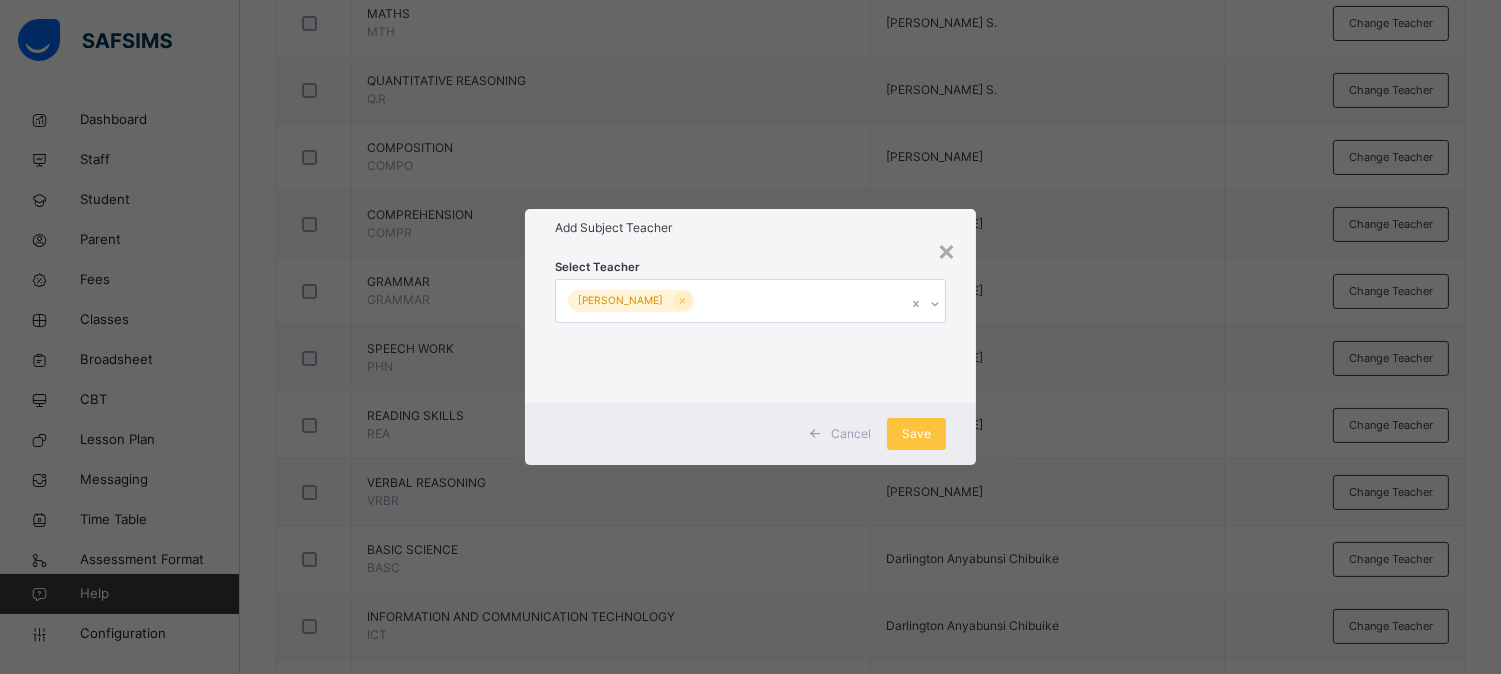 click on "[PERSON_NAME]" at bounding box center [731, 301] 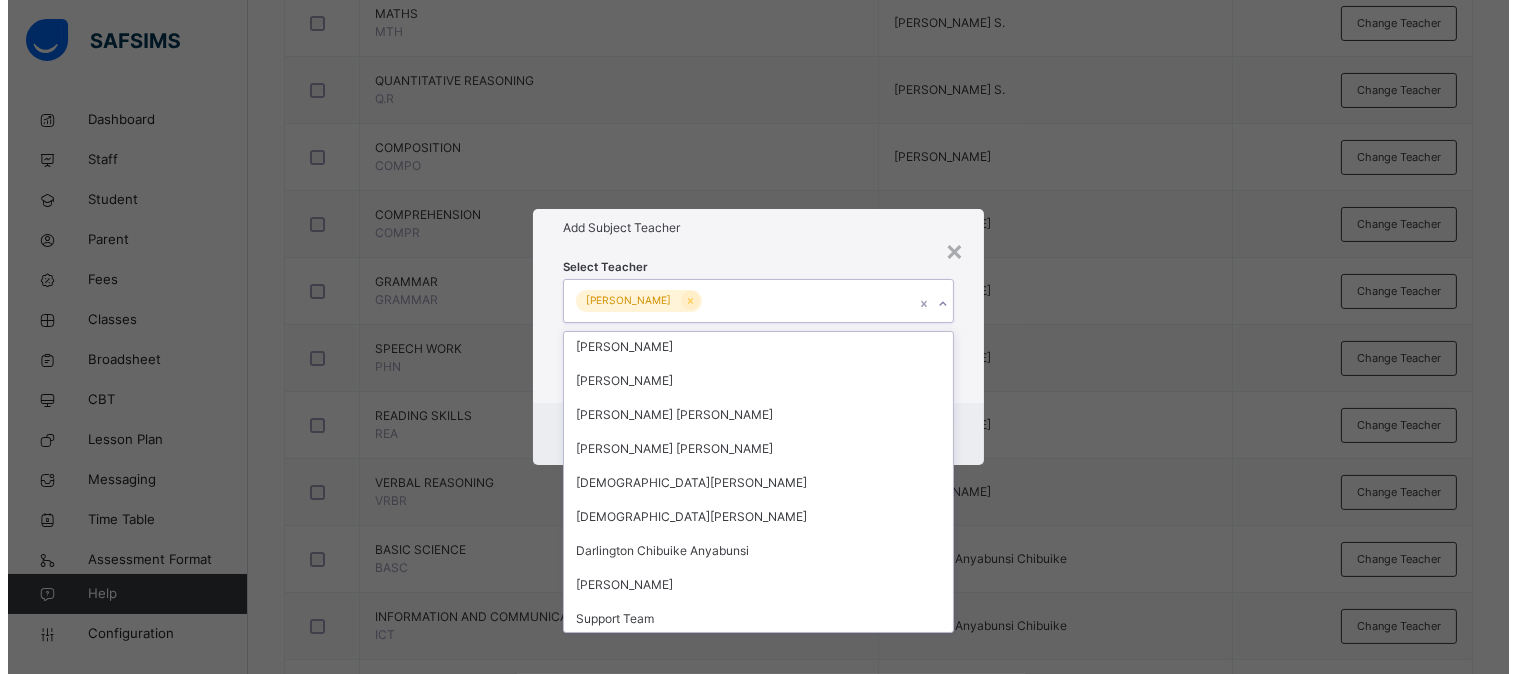 scroll, scrollTop: 785, scrollLeft: 0, axis: vertical 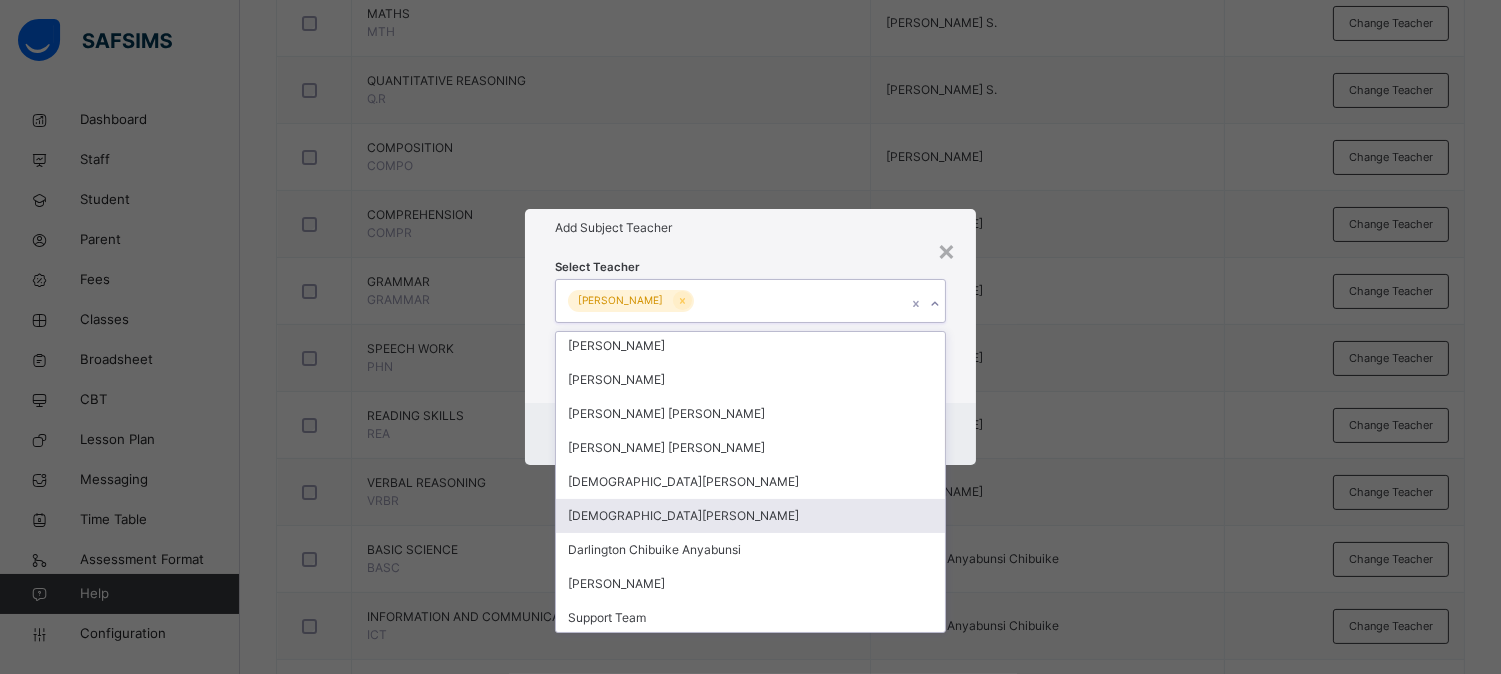click on "[DEMOGRAPHIC_DATA][PERSON_NAME]" at bounding box center (750, 516) 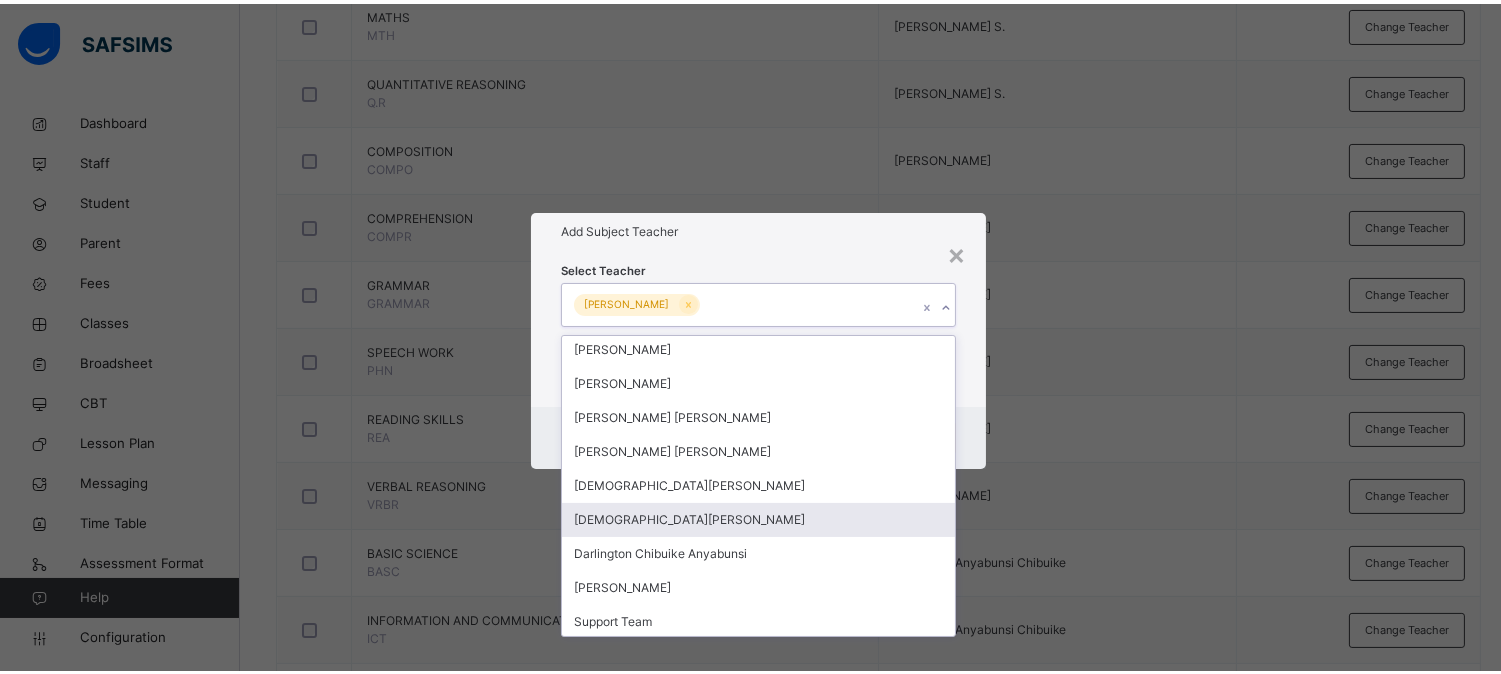 scroll, scrollTop: 752, scrollLeft: 0, axis: vertical 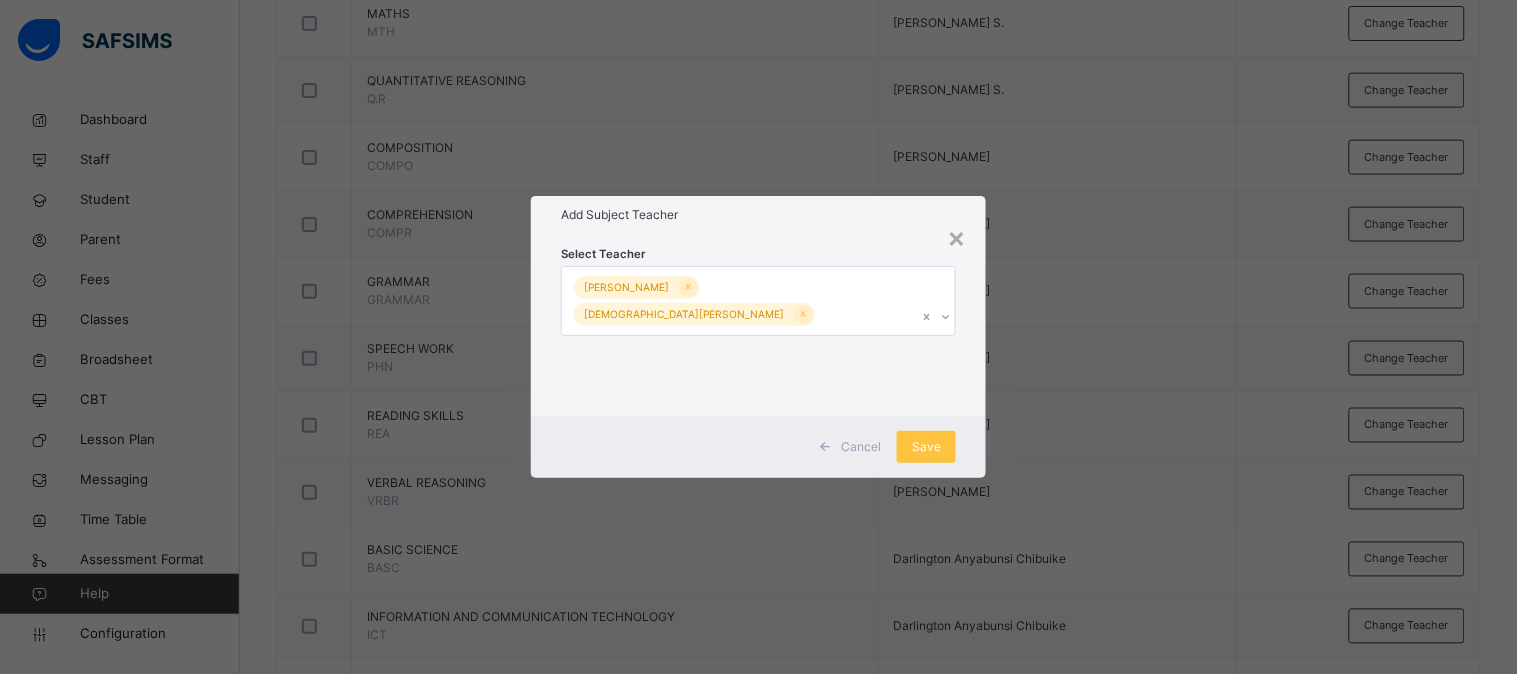 click on "Cancel Save" at bounding box center (758, 447) 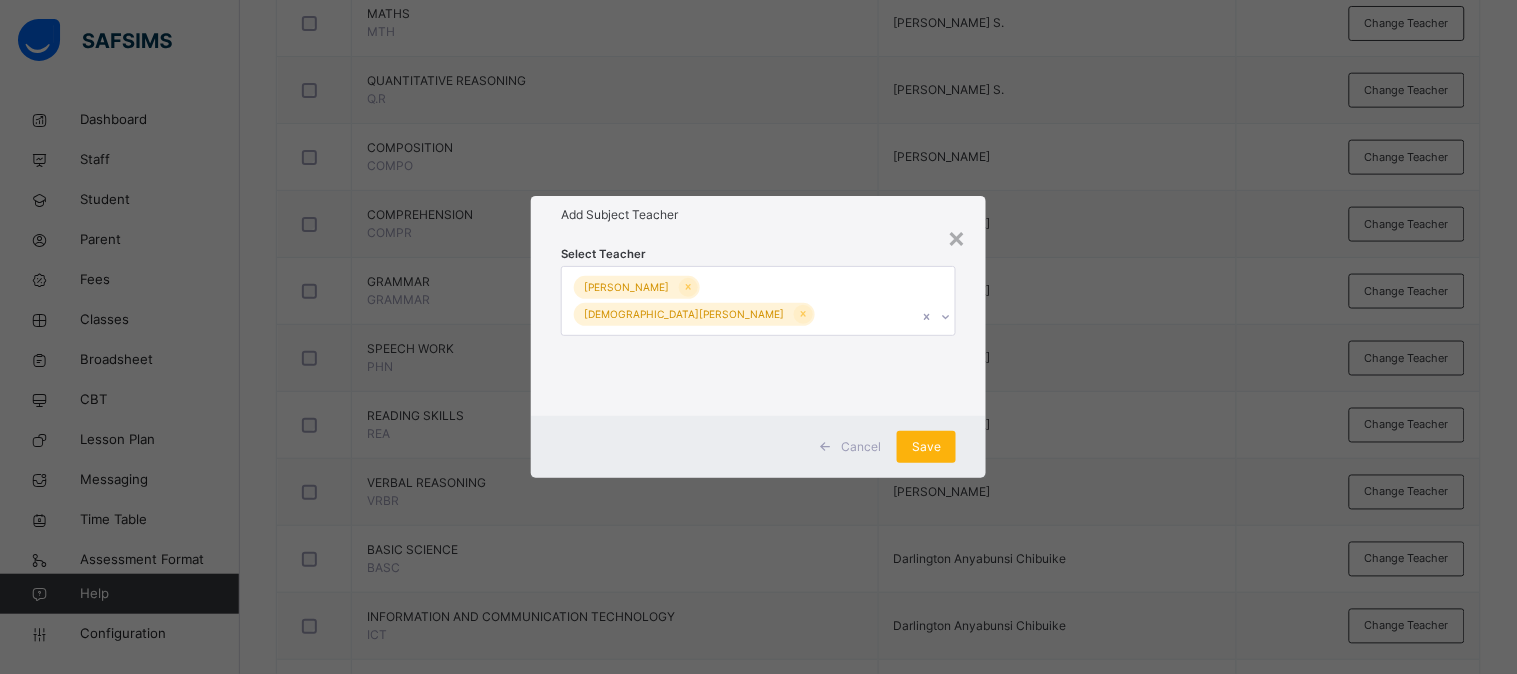 click on "Save" at bounding box center [926, 447] 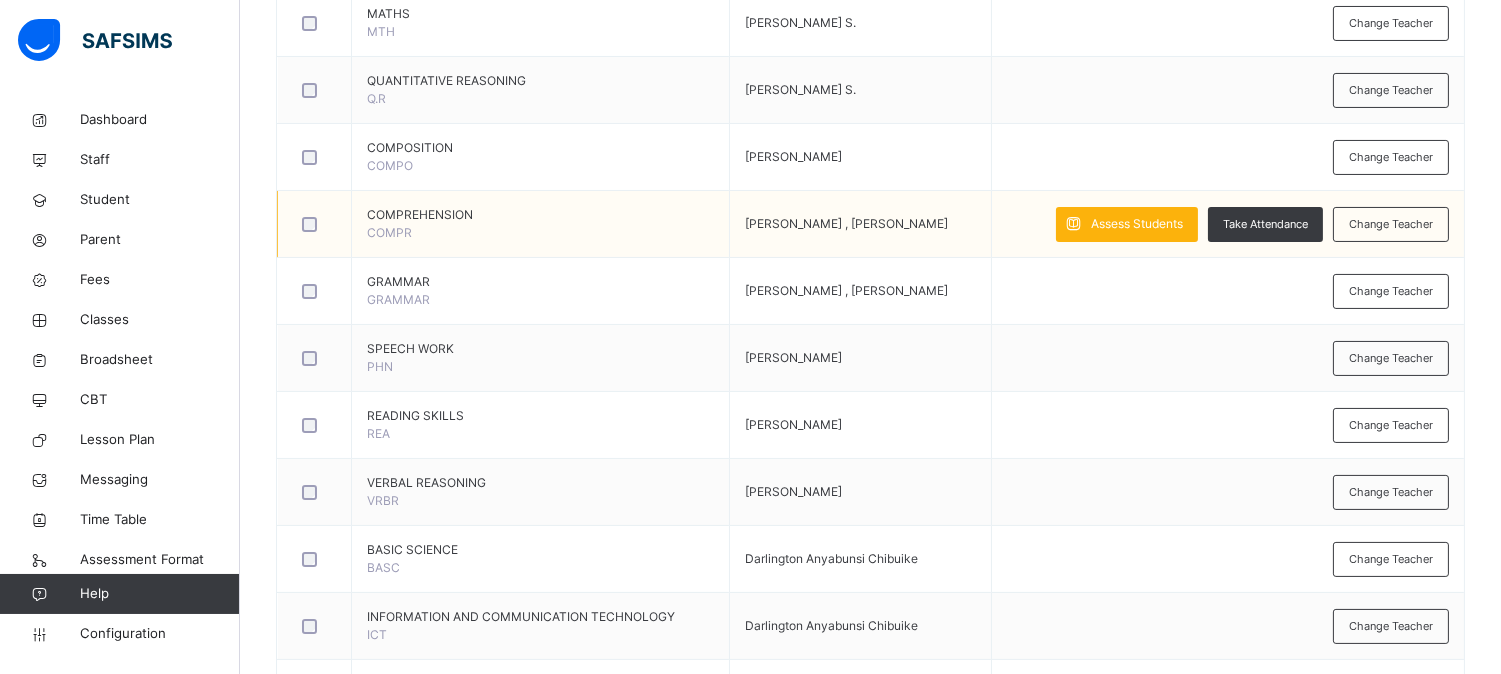 click on "Assess Students" at bounding box center [1127, 224] 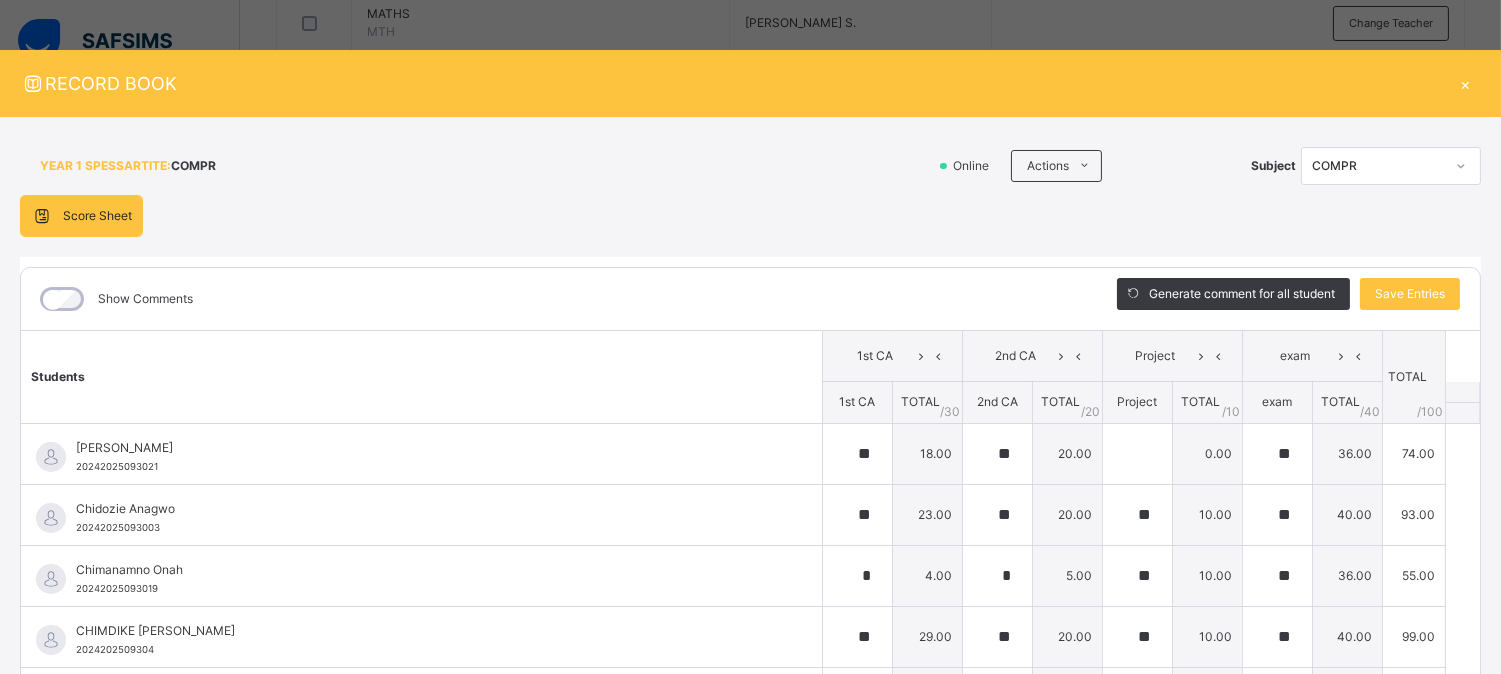 type on "**" 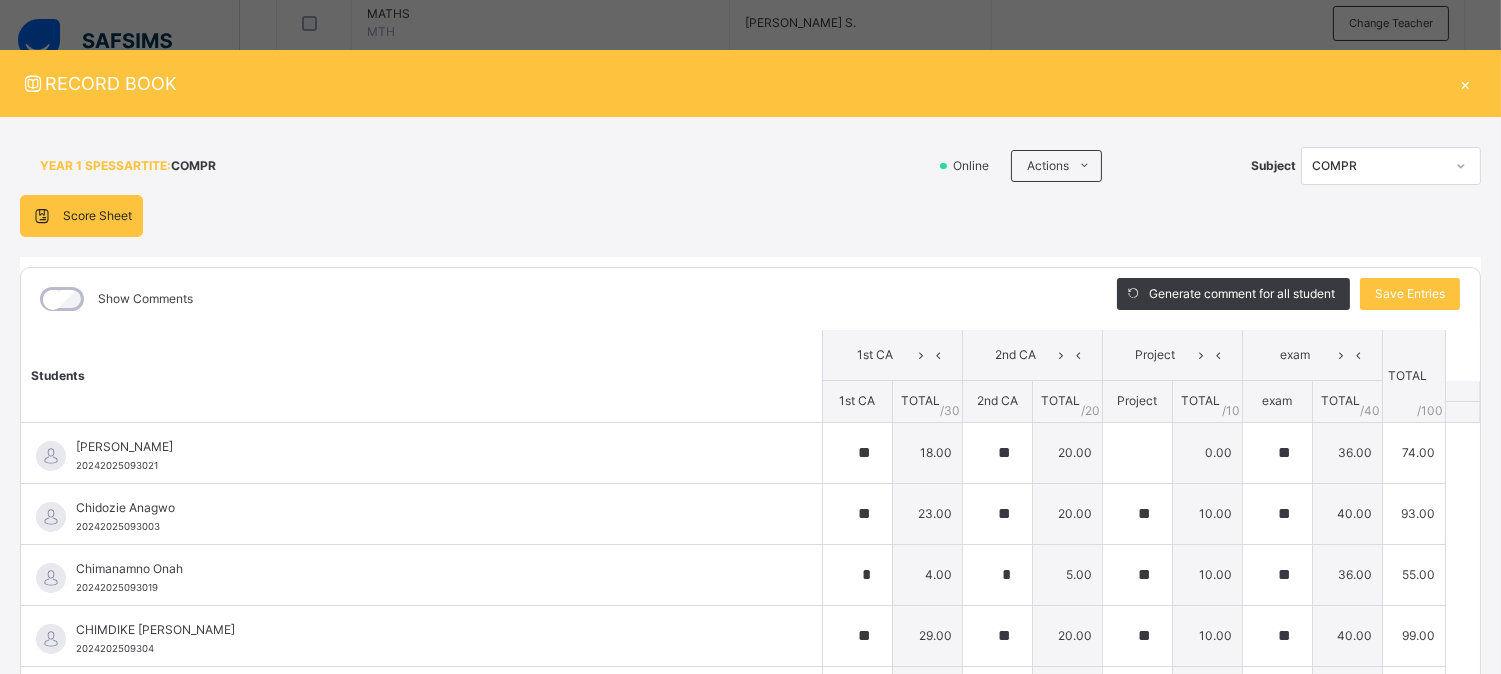 scroll, scrollTop: 0, scrollLeft: 0, axis: both 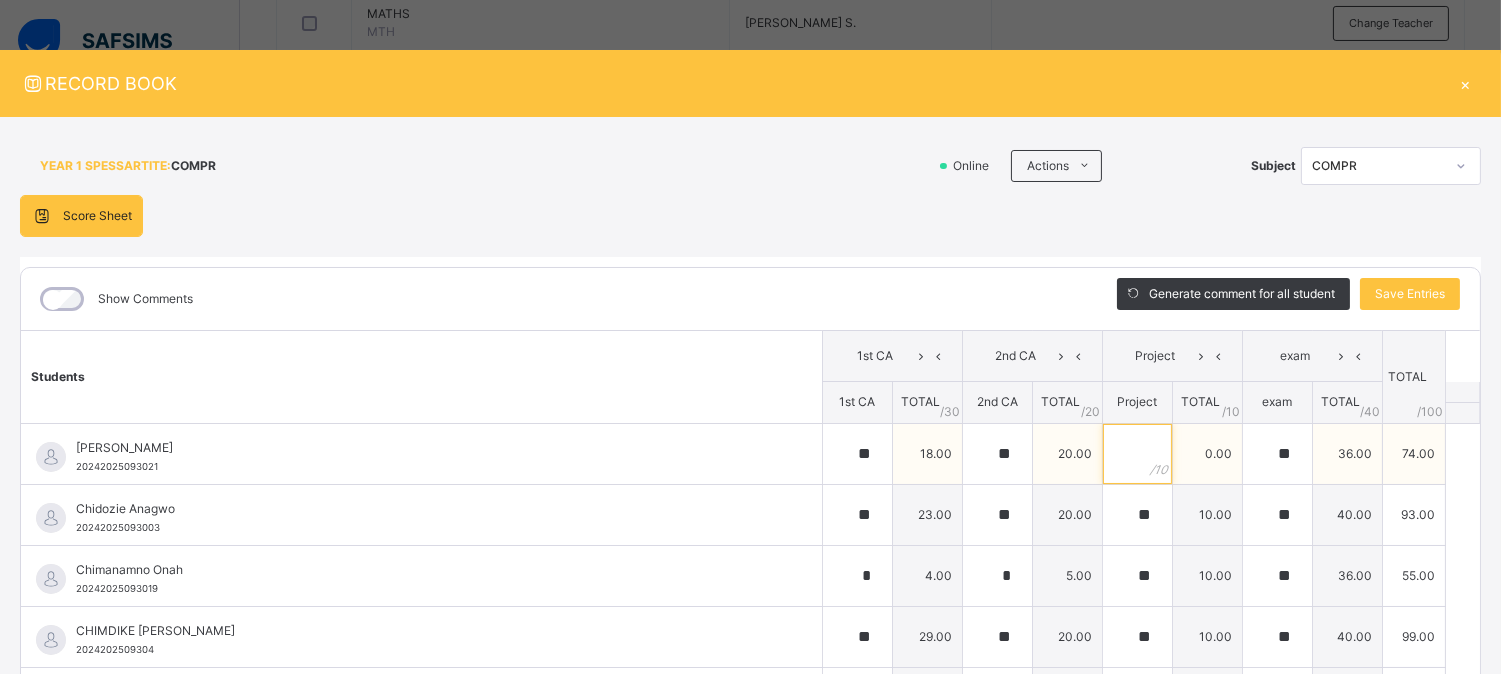 click at bounding box center (1137, 454) 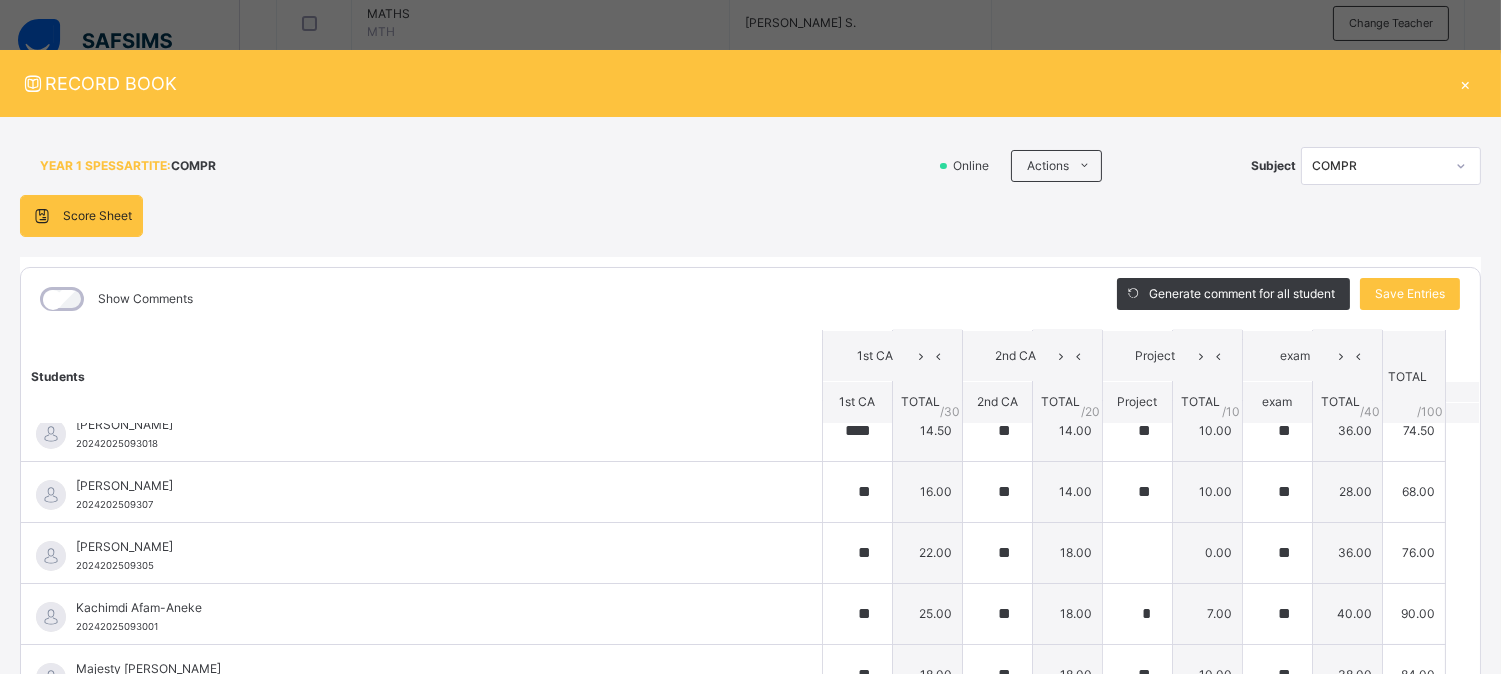 scroll, scrollTop: 510, scrollLeft: 0, axis: vertical 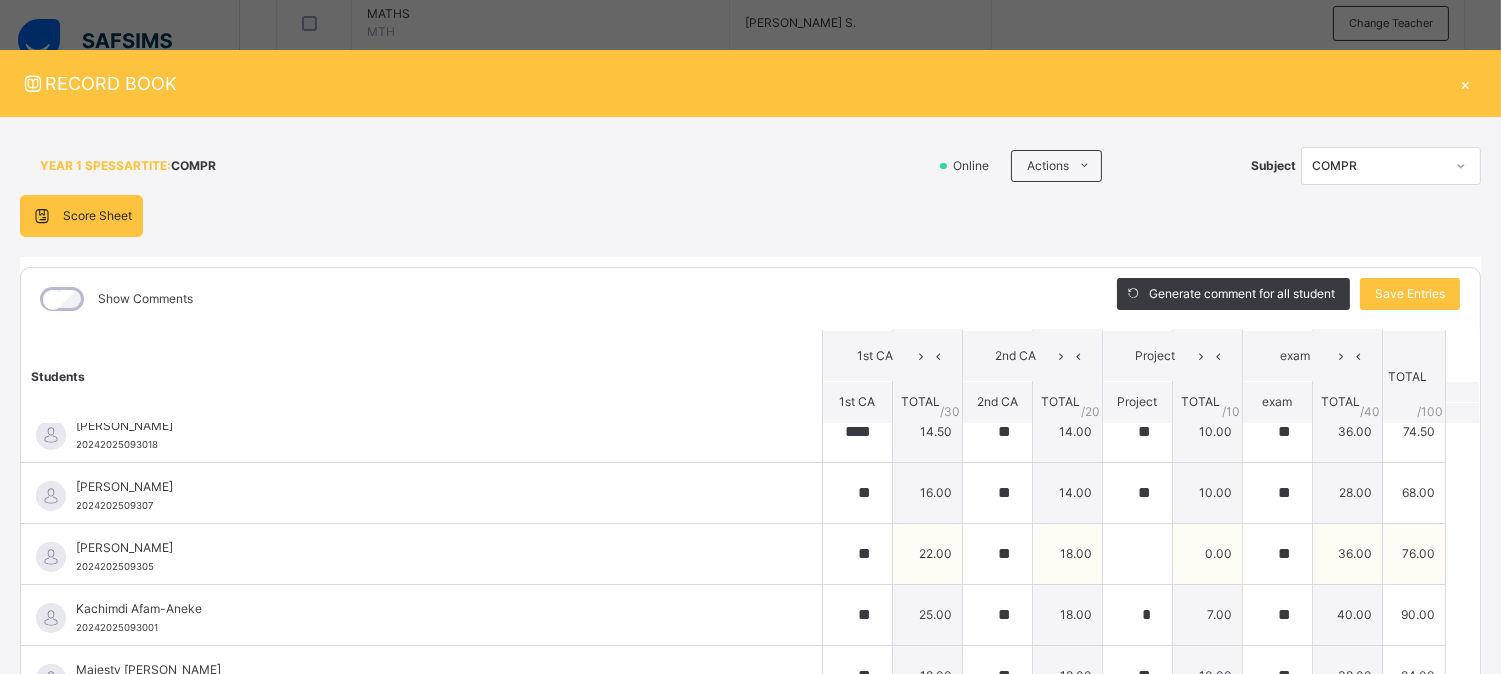 type on "*" 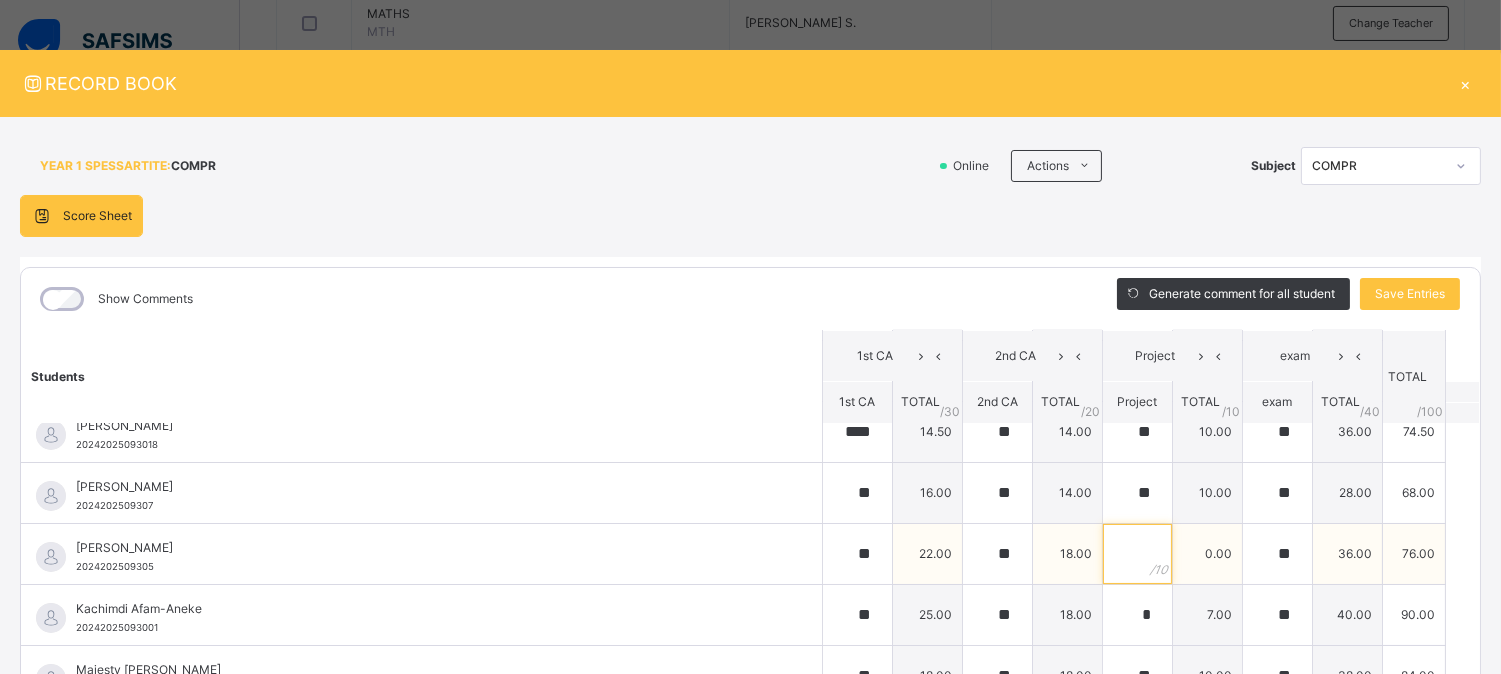 click at bounding box center [1137, 554] 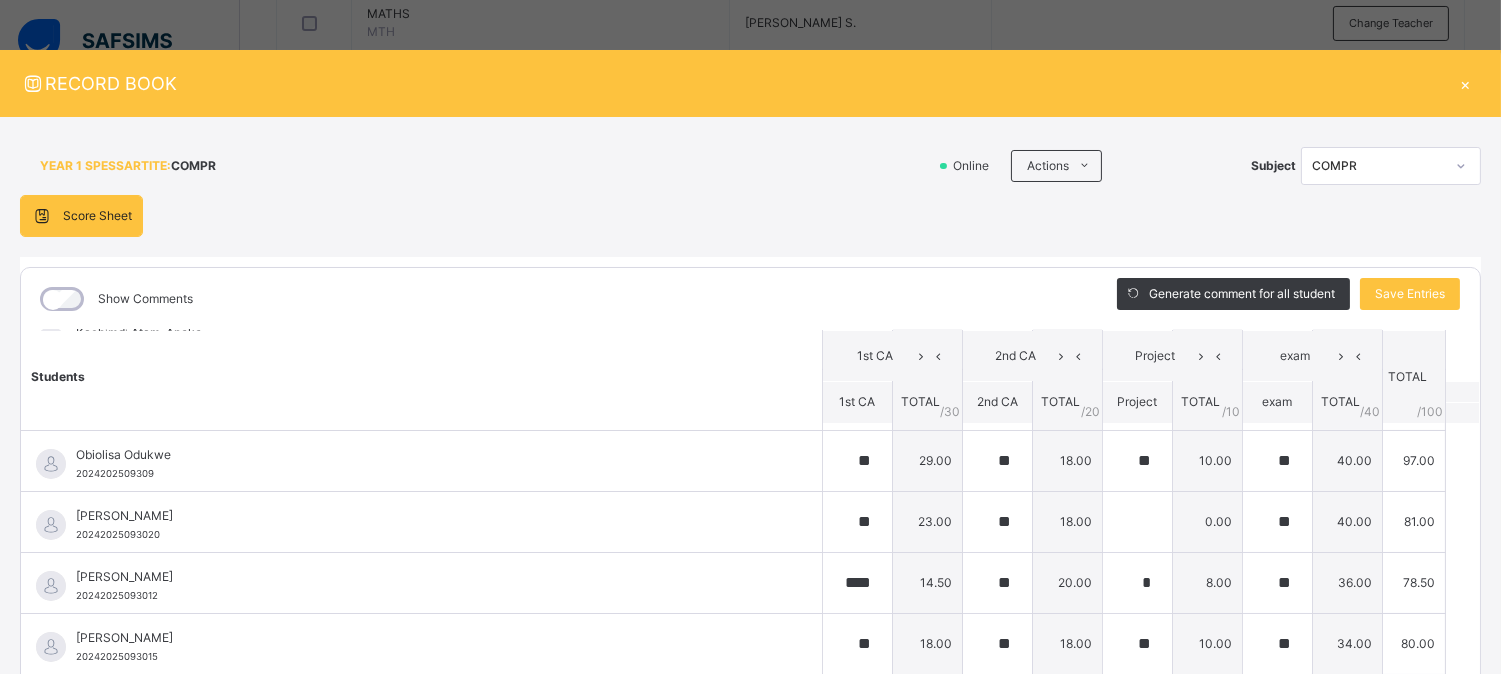 scroll, scrollTop: 787, scrollLeft: 0, axis: vertical 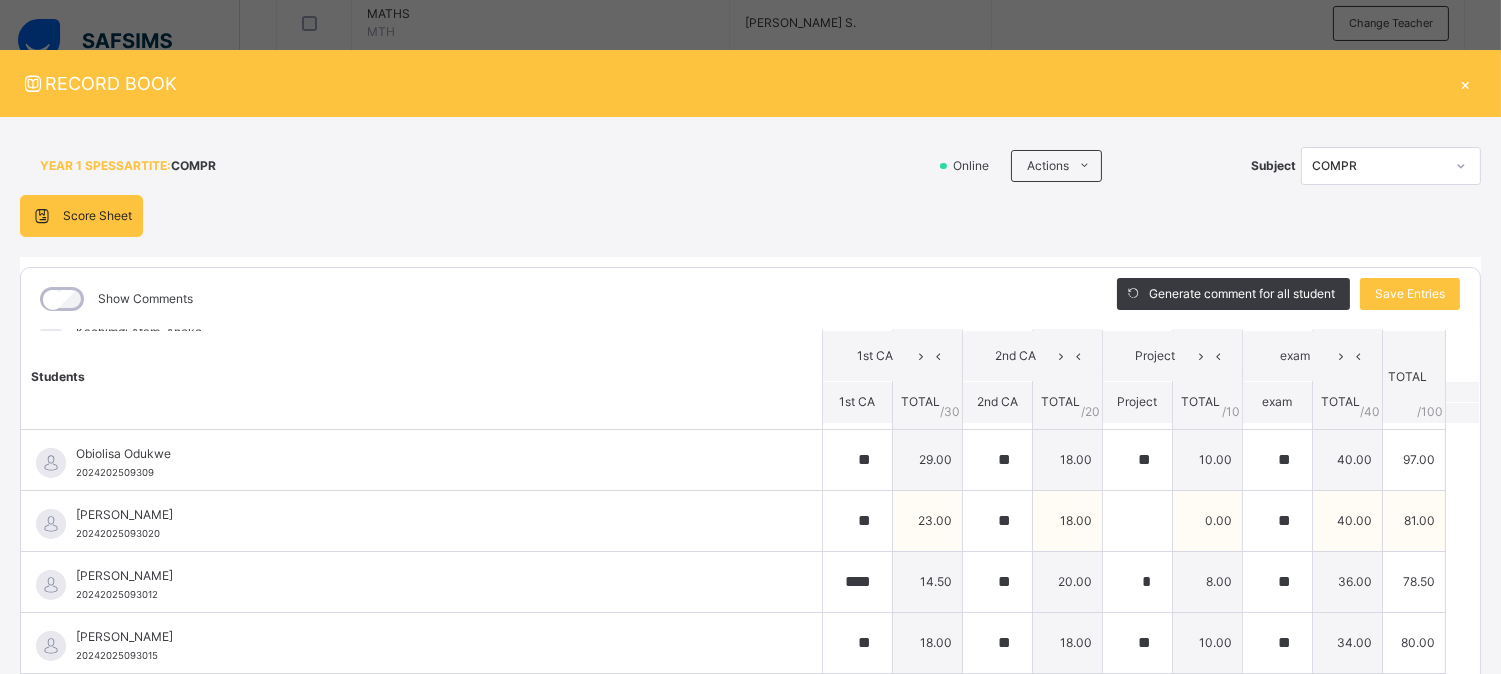 type on "*" 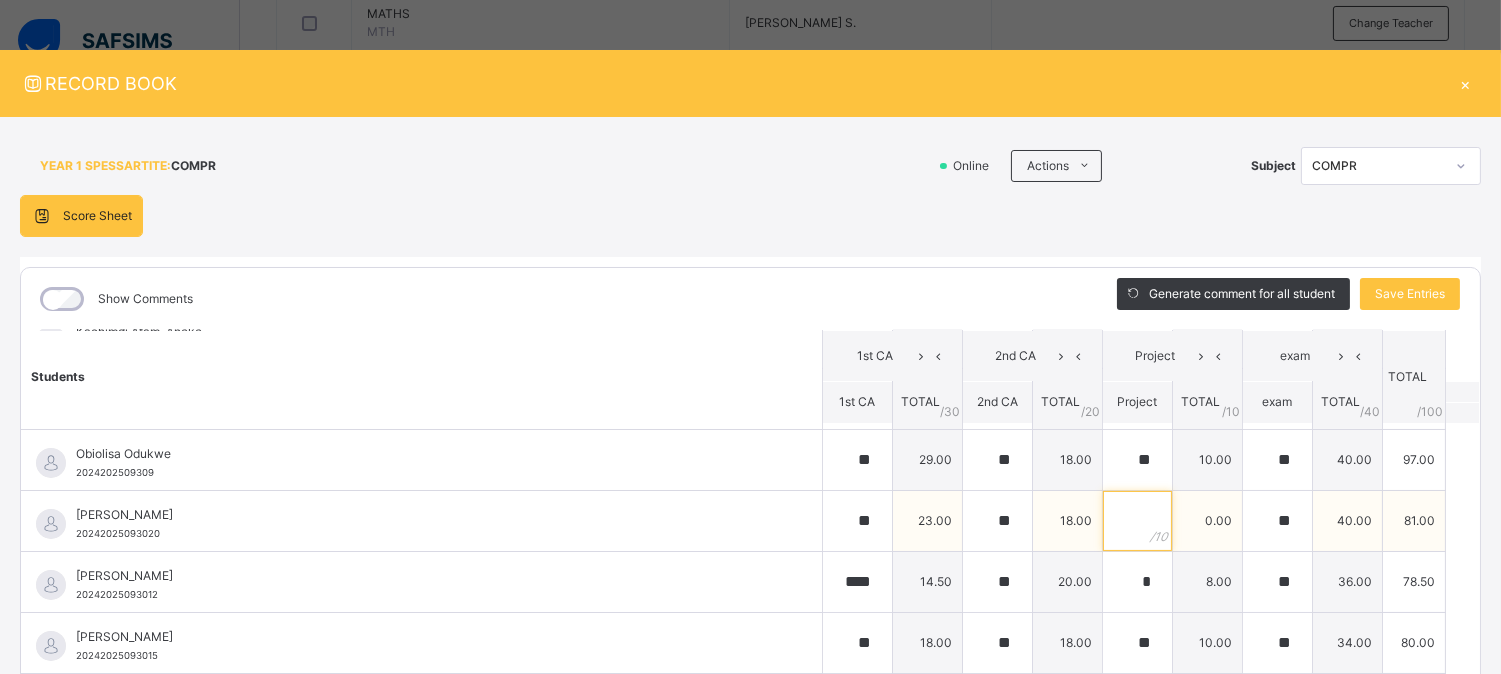 click at bounding box center (1137, 521) 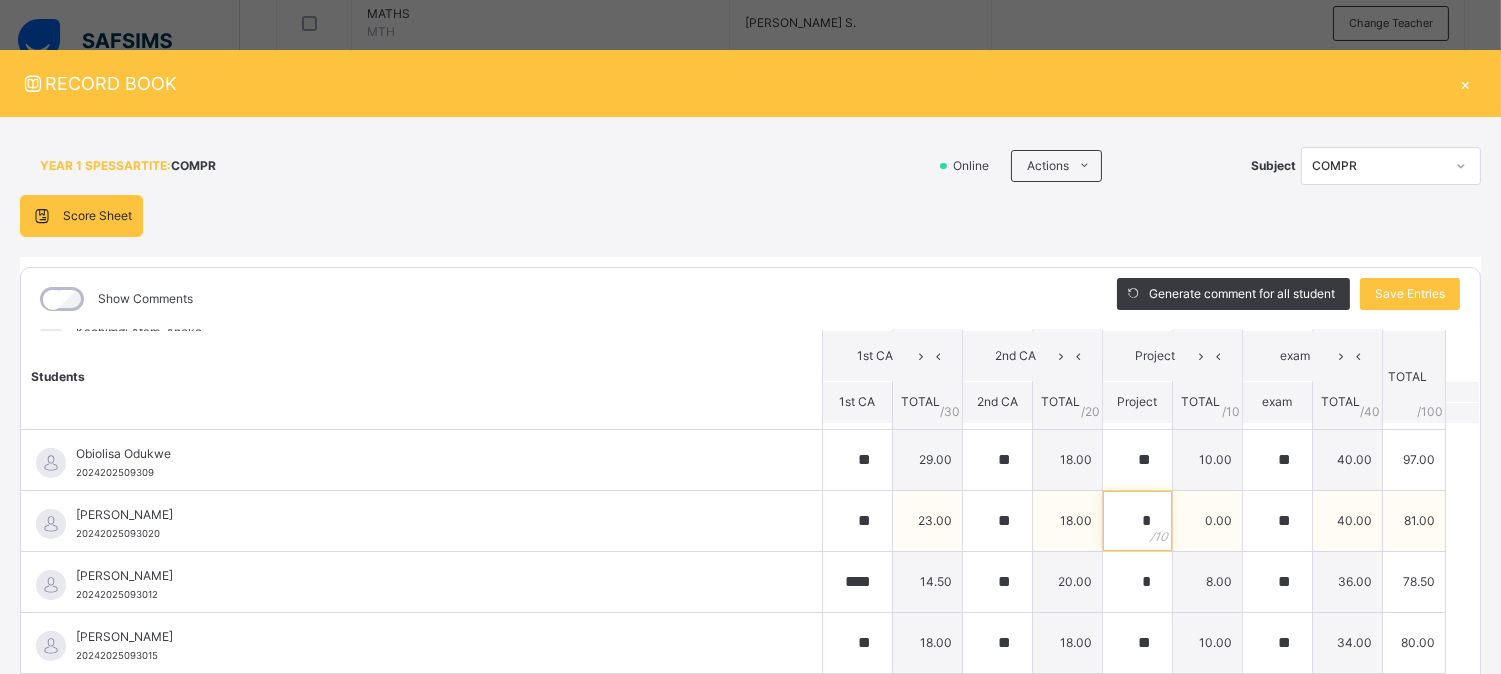 scroll, scrollTop: 816, scrollLeft: 0, axis: vertical 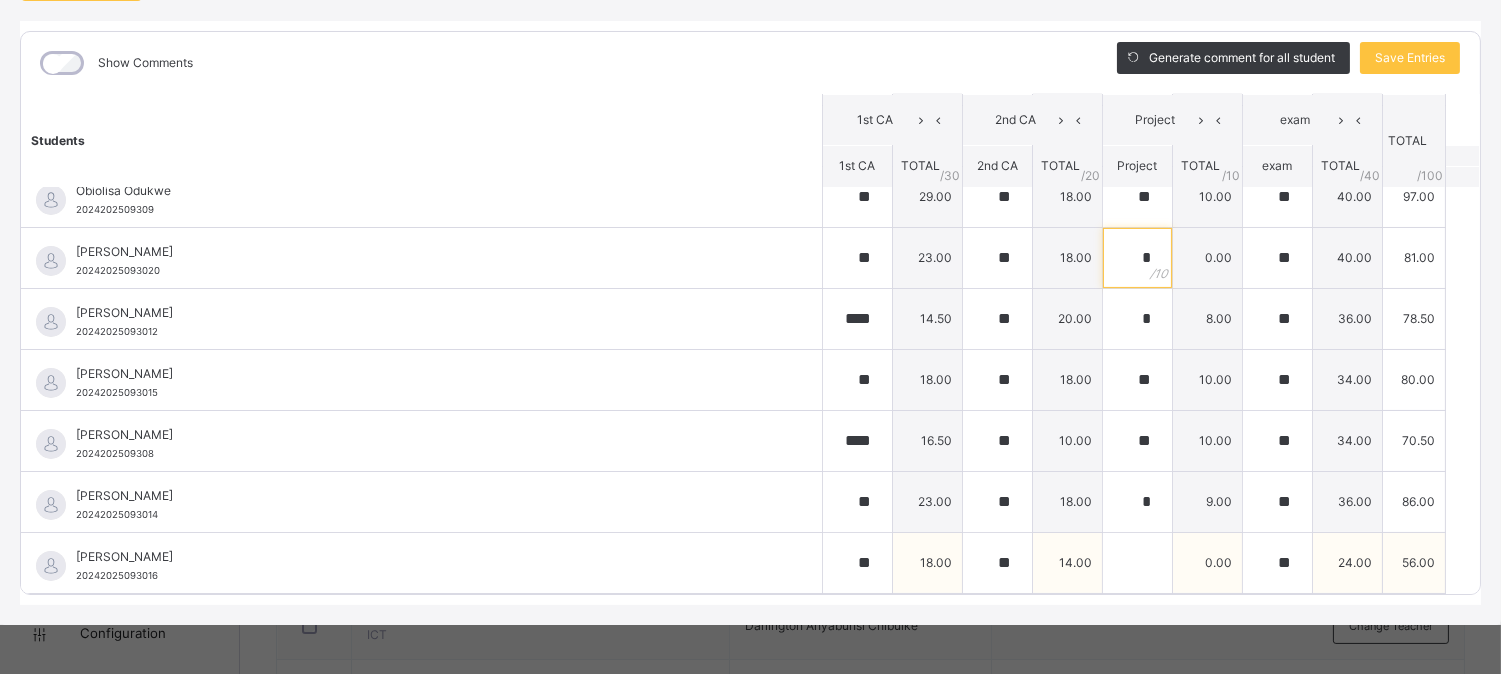 type on "*" 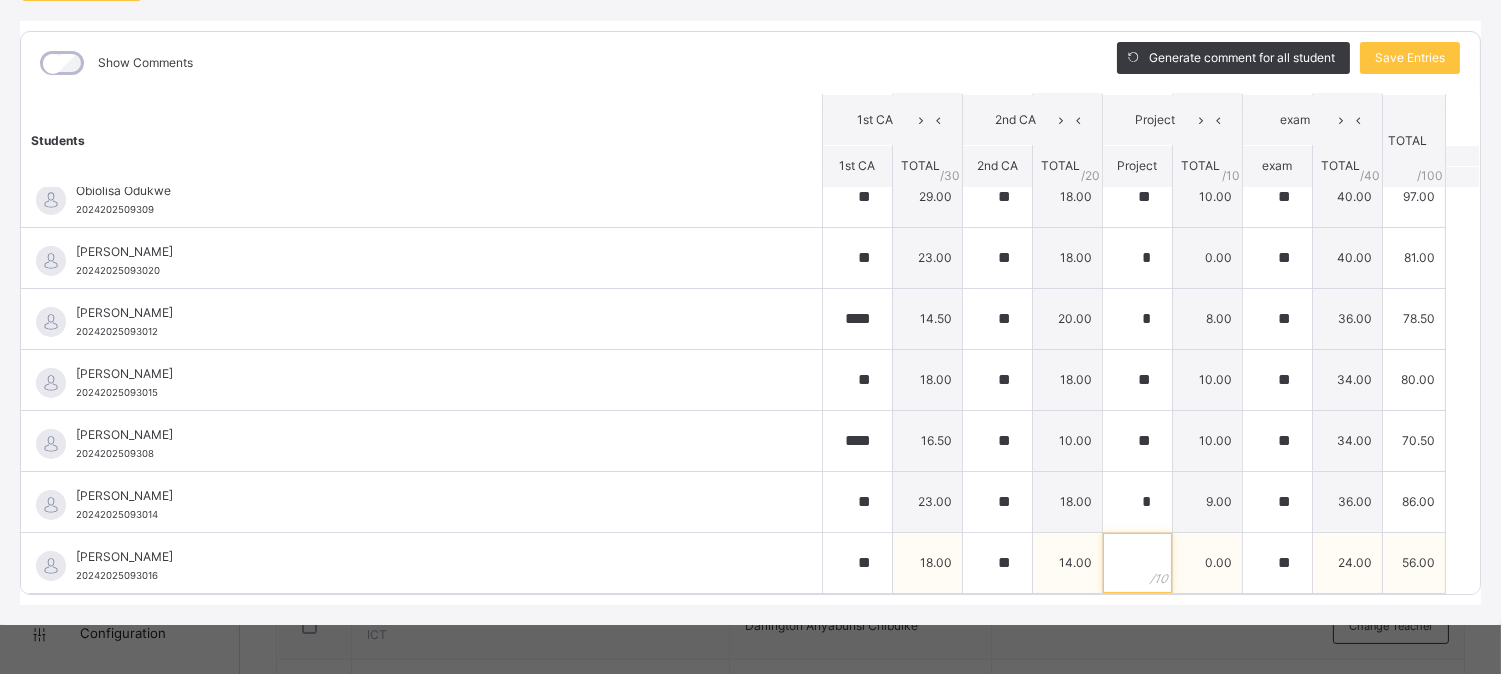 click at bounding box center [1137, 563] 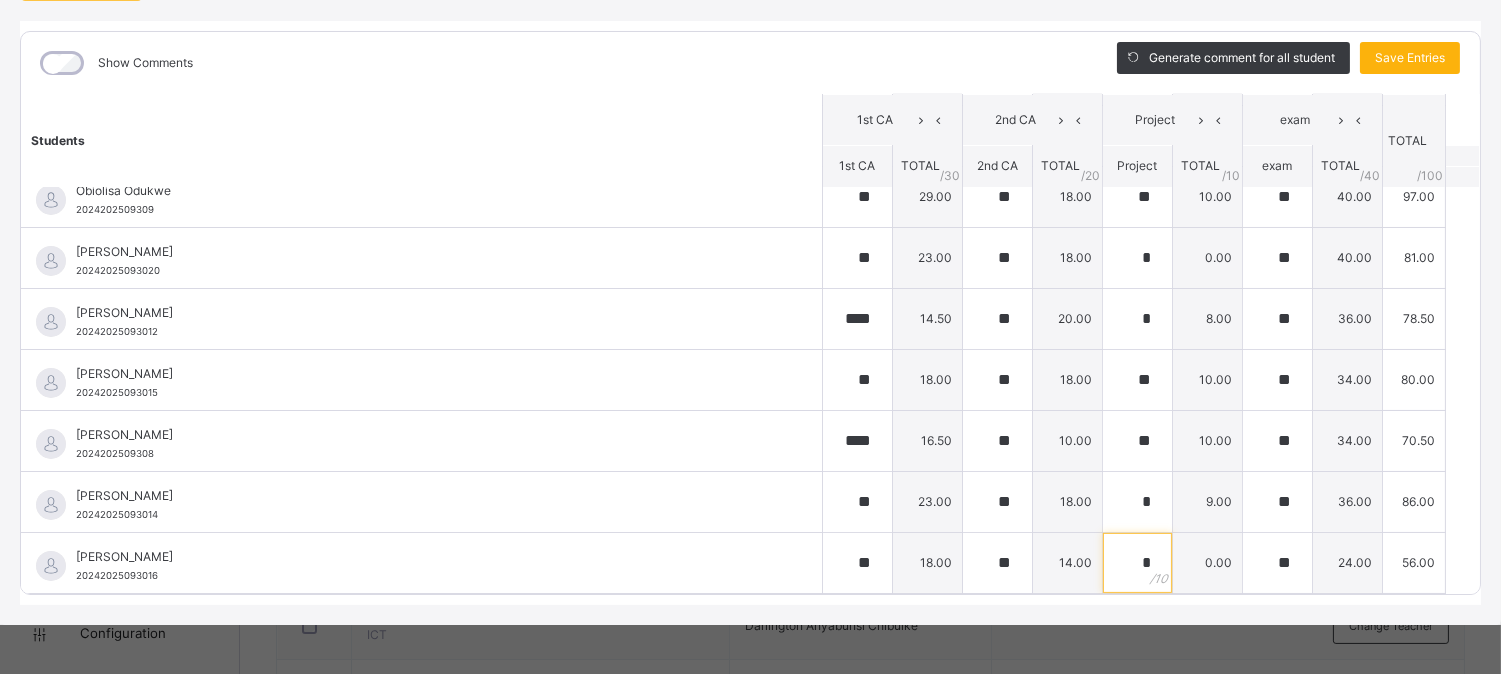 type on "*" 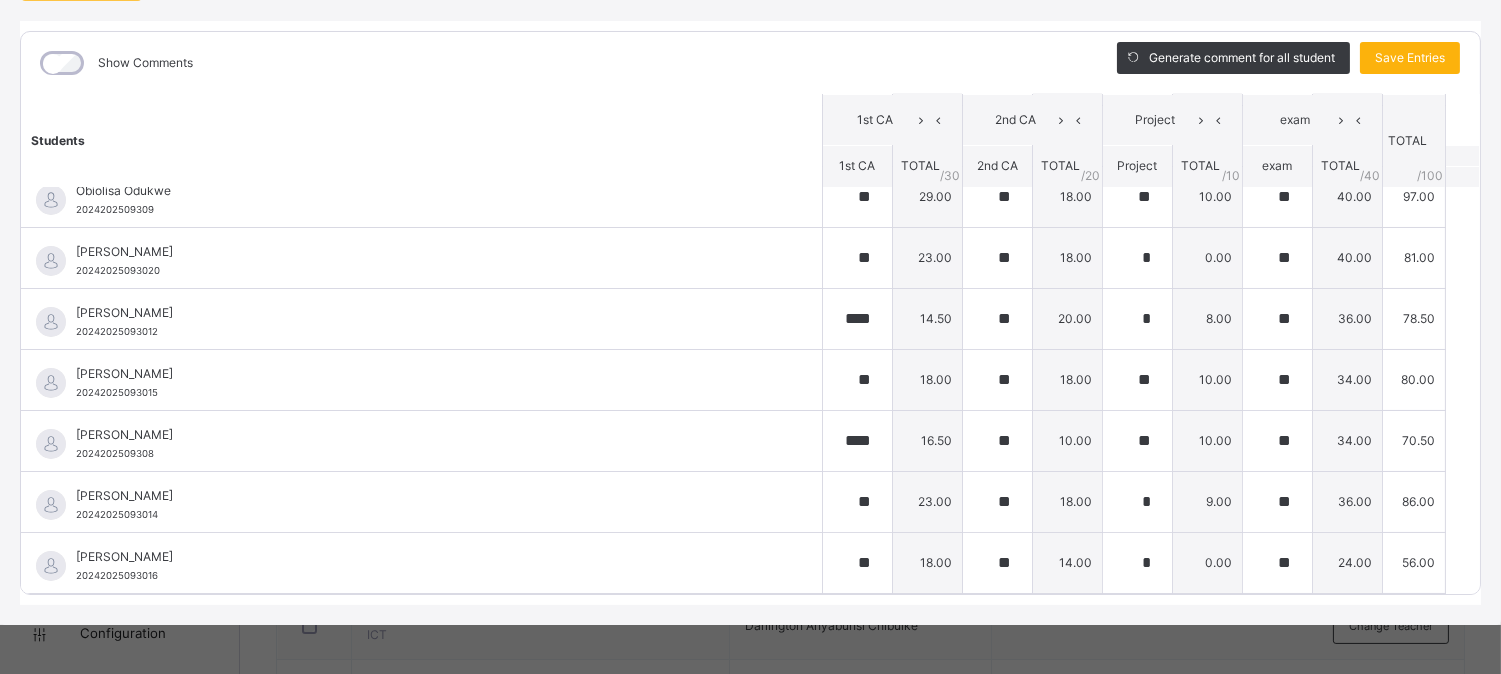 click on "Save Entries" at bounding box center [1410, 58] 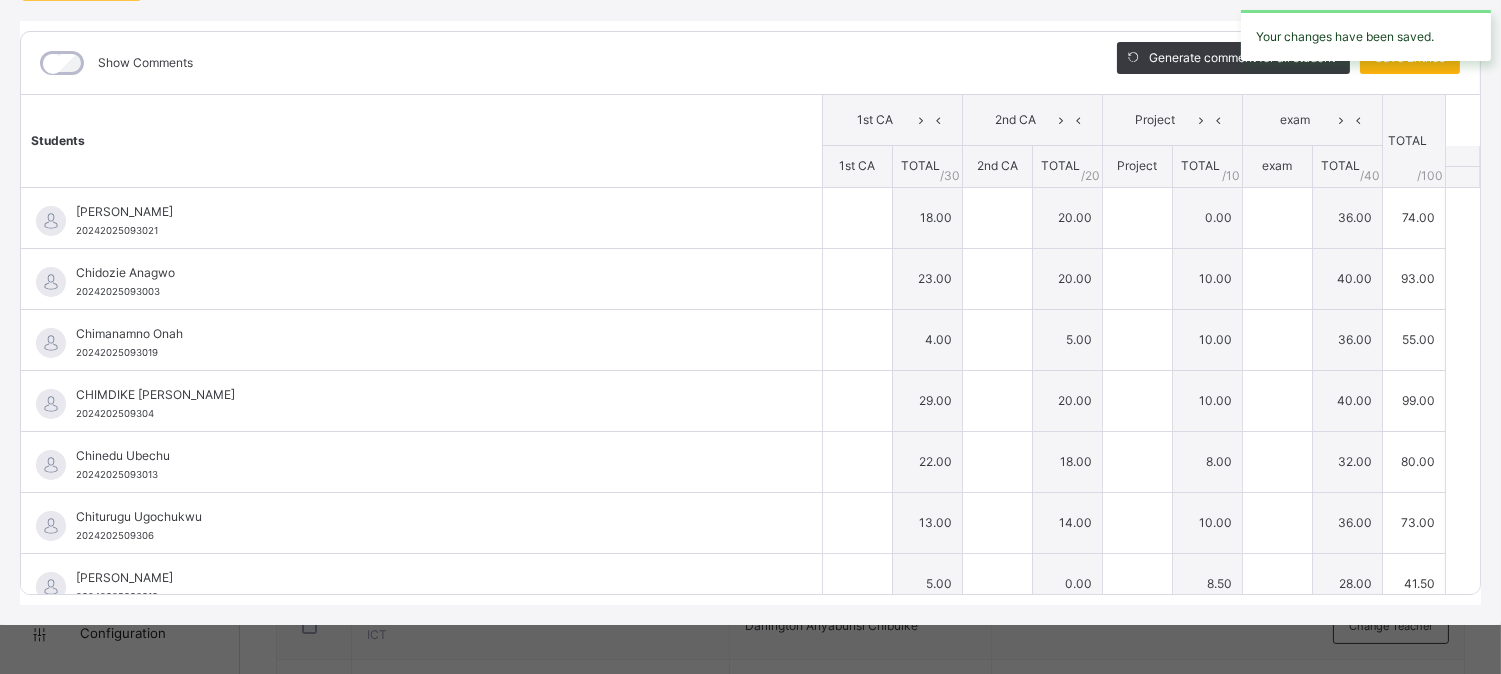 type on "**" 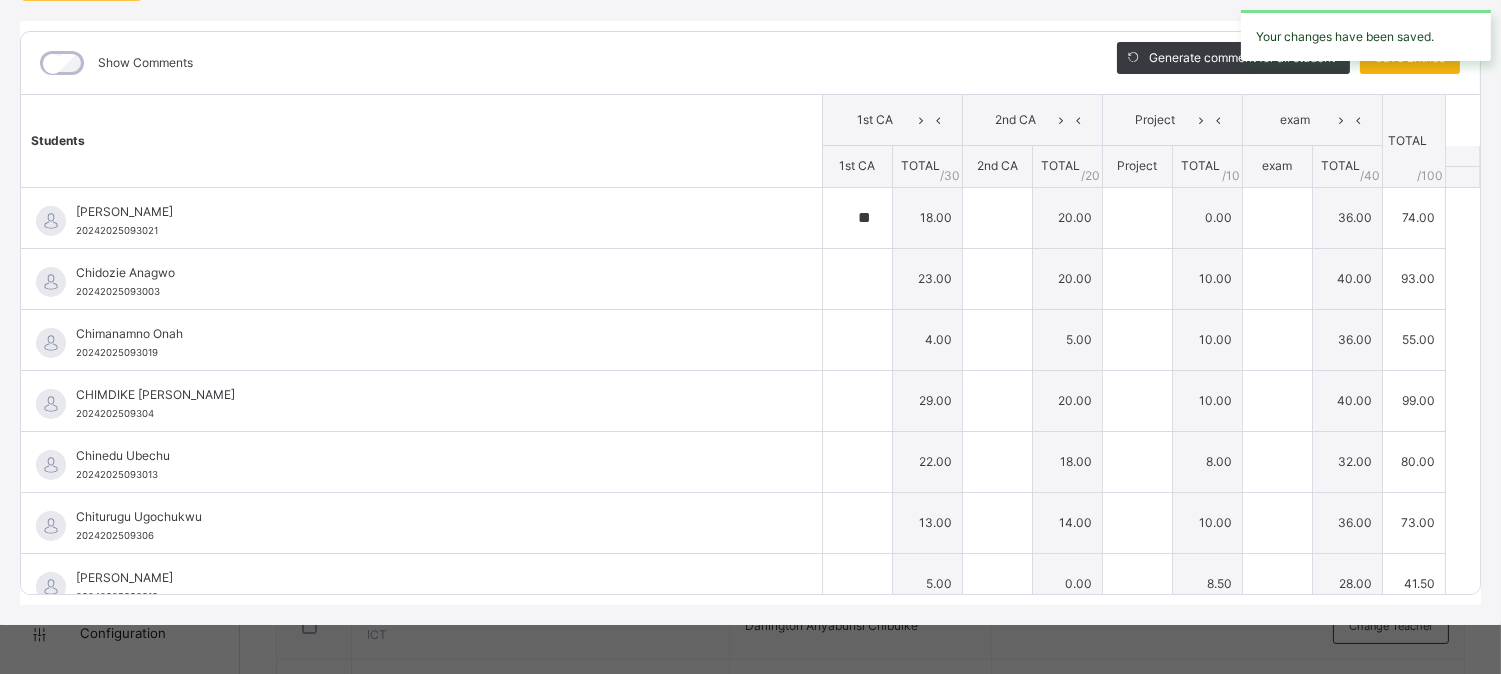 type on "**" 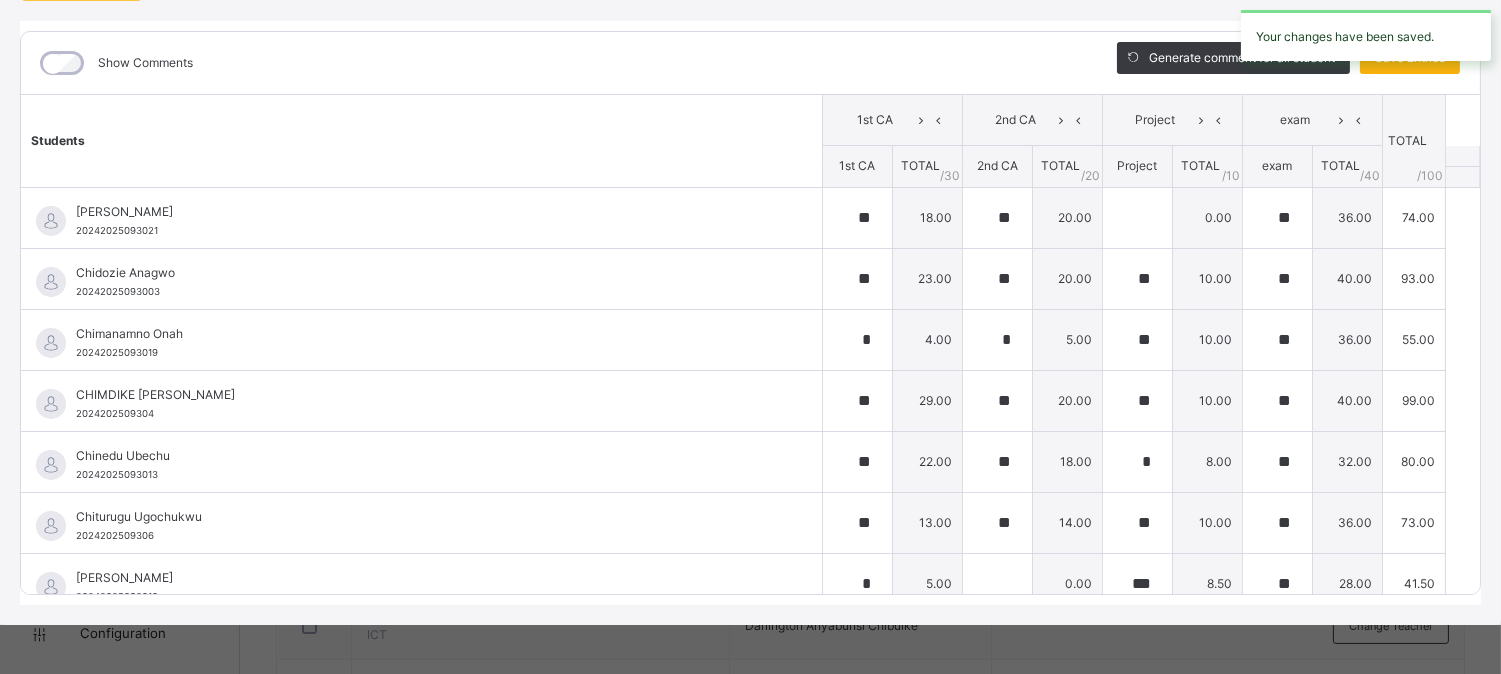 type on "**" 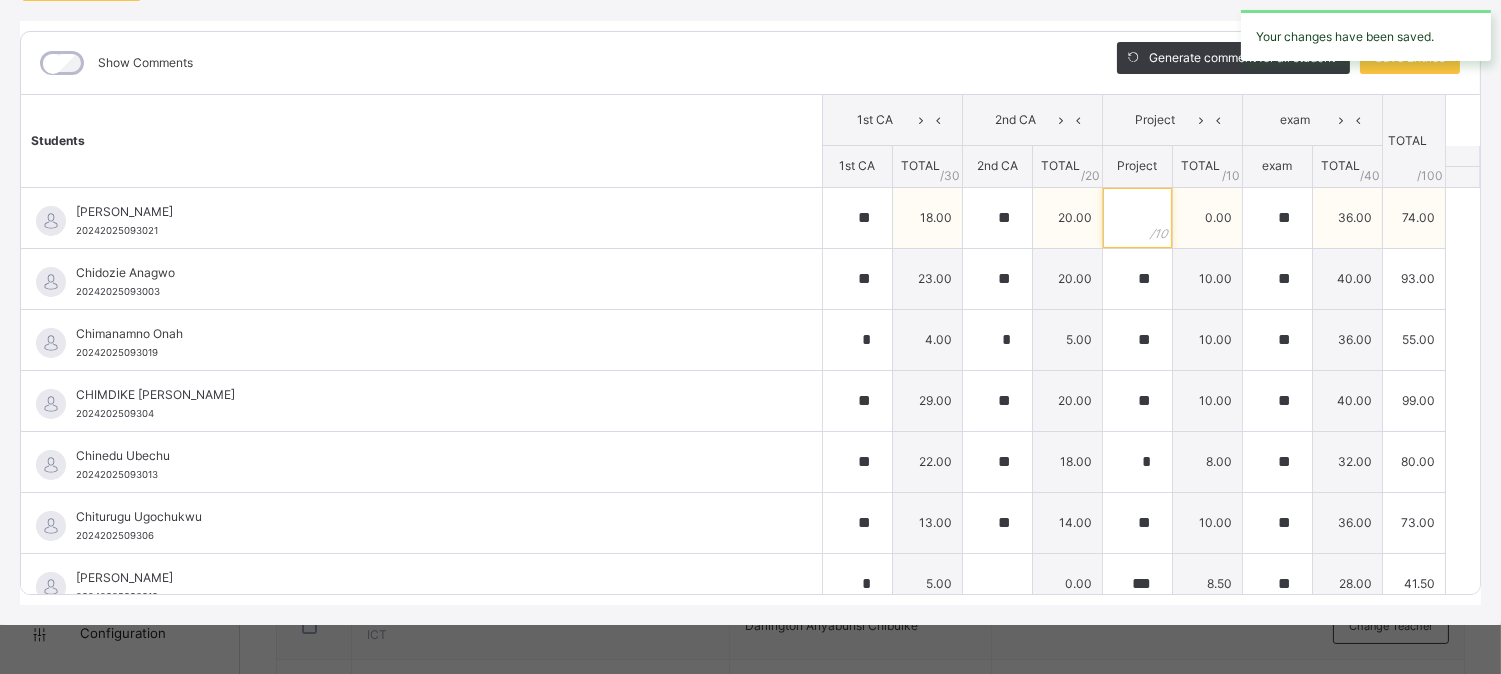click at bounding box center [1137, 218] 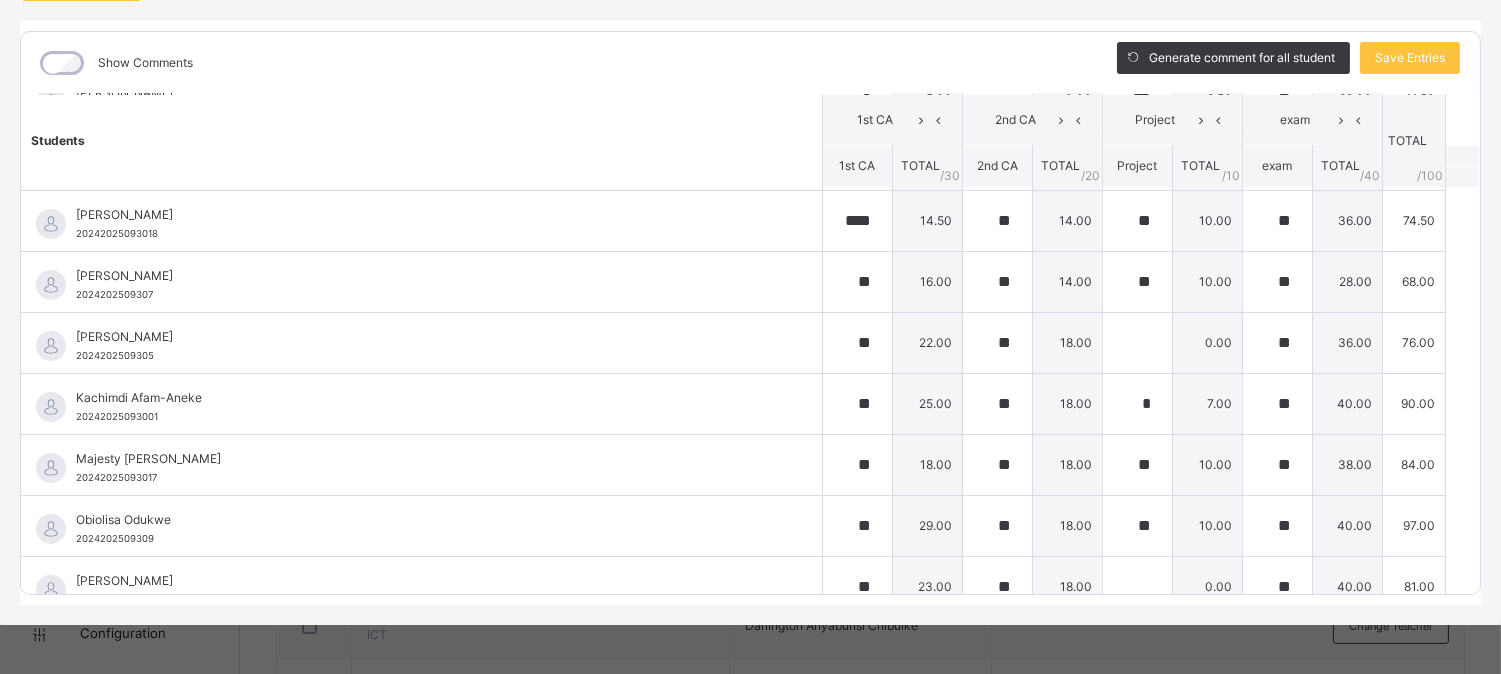 scroll, scrollTop: 512, scrollLeft: 0, axis: vertical 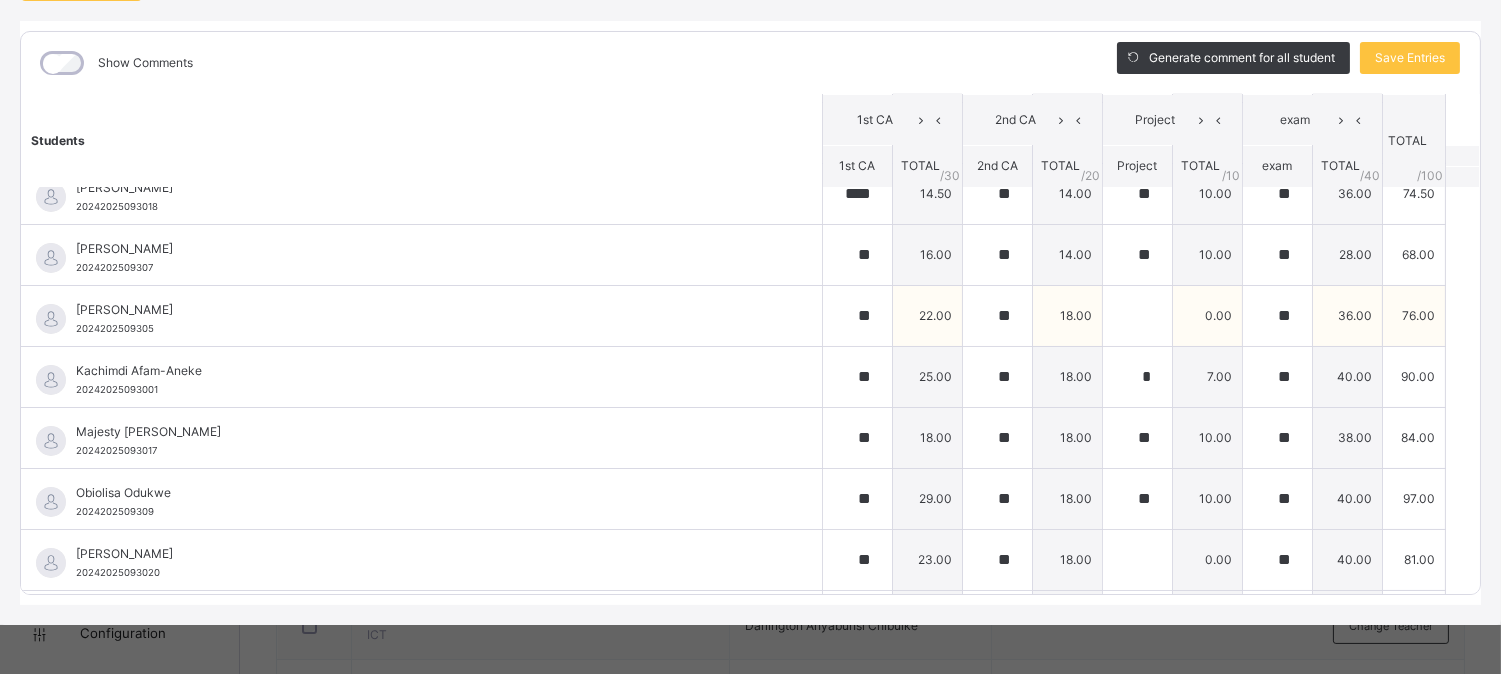 type on "*" 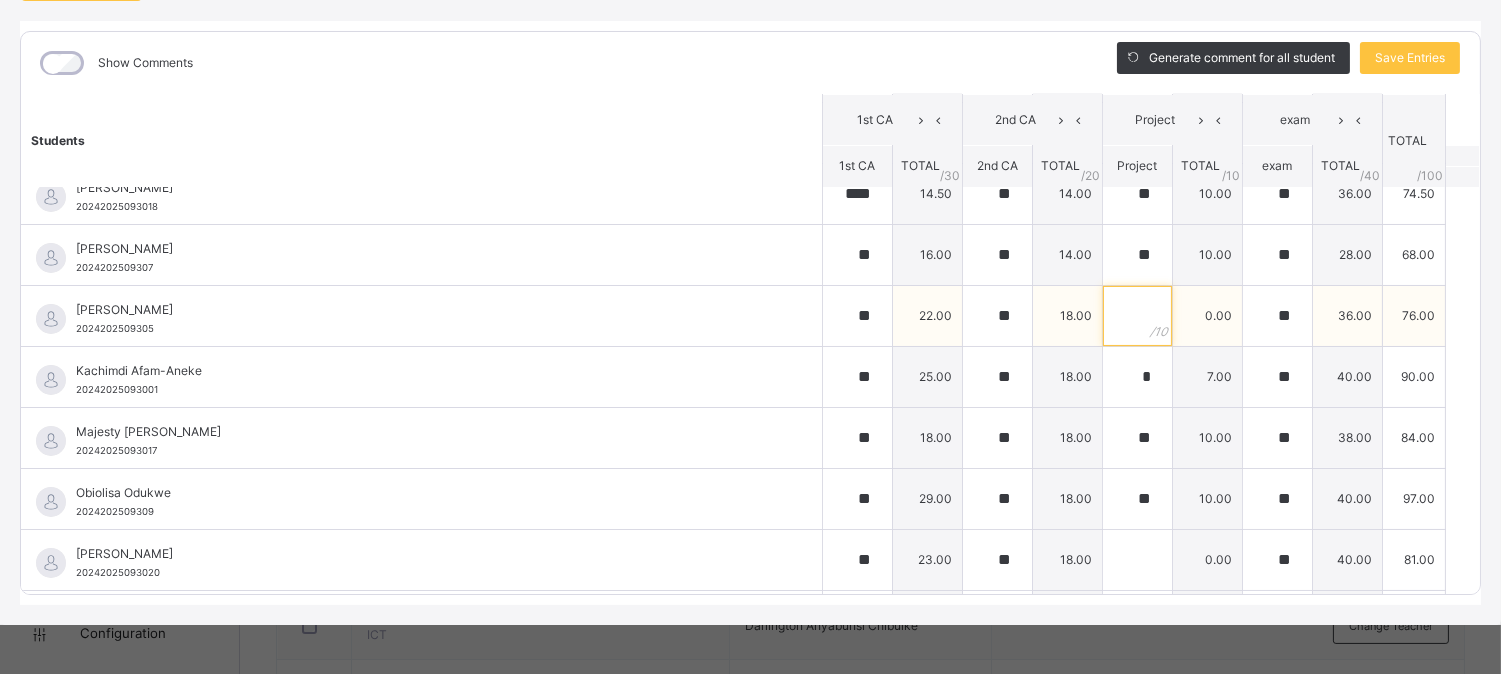 click at bounding box center [1137, 316] 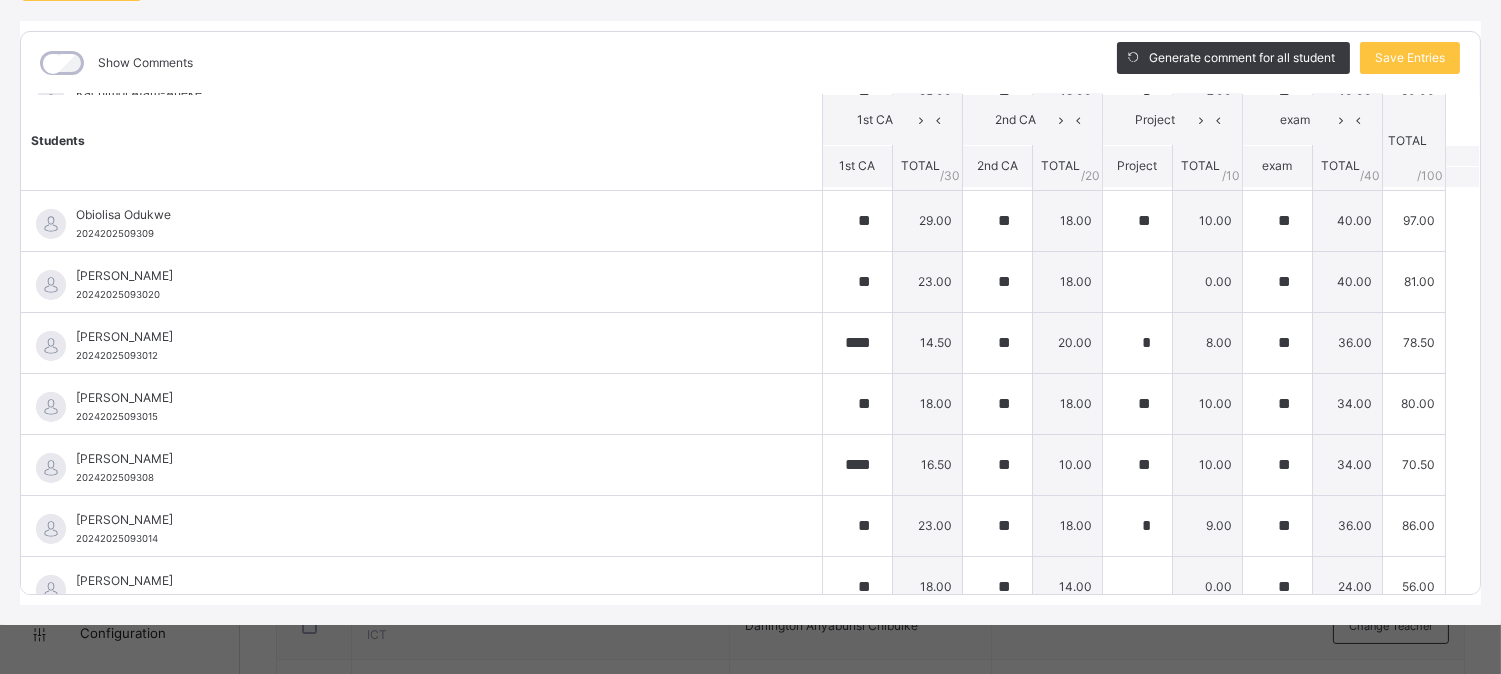 scroll, scrollTop: 793, scrollLeft: 0, axis: vertical 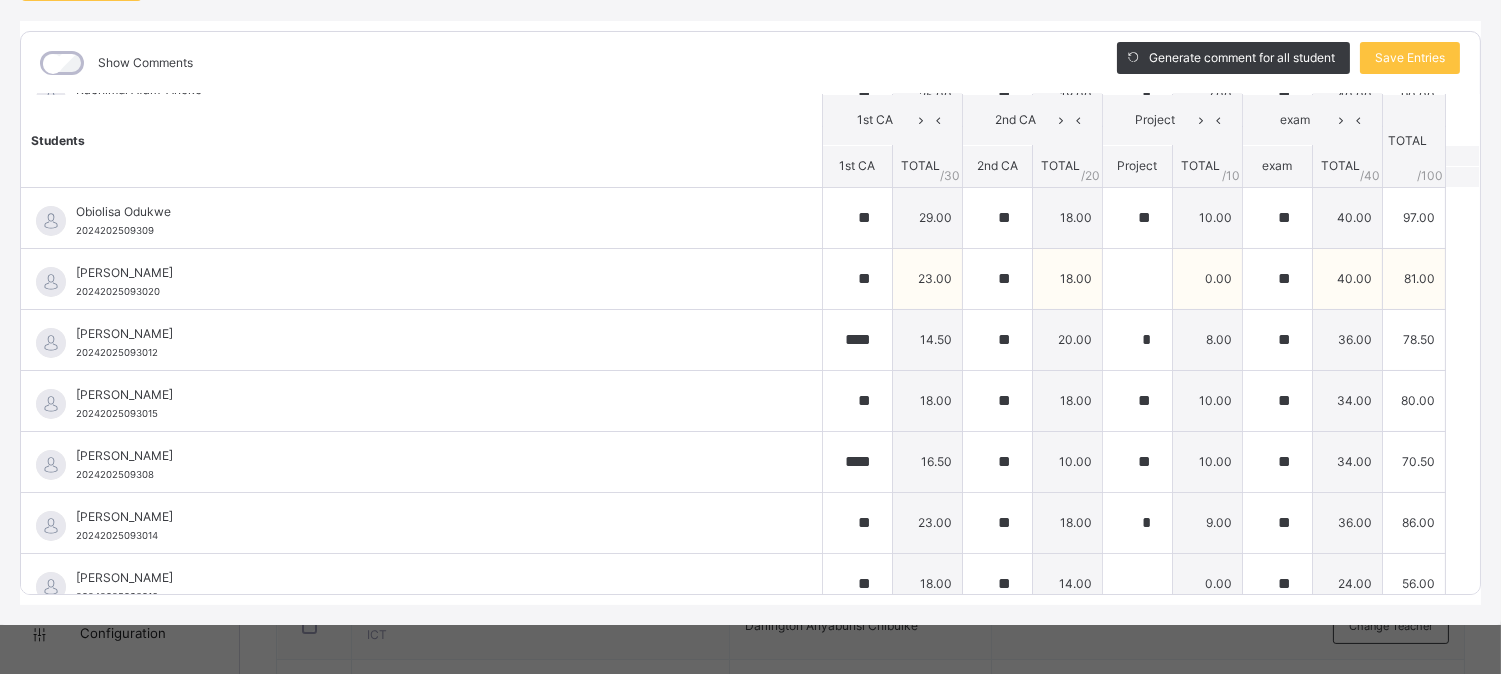 type on "*" 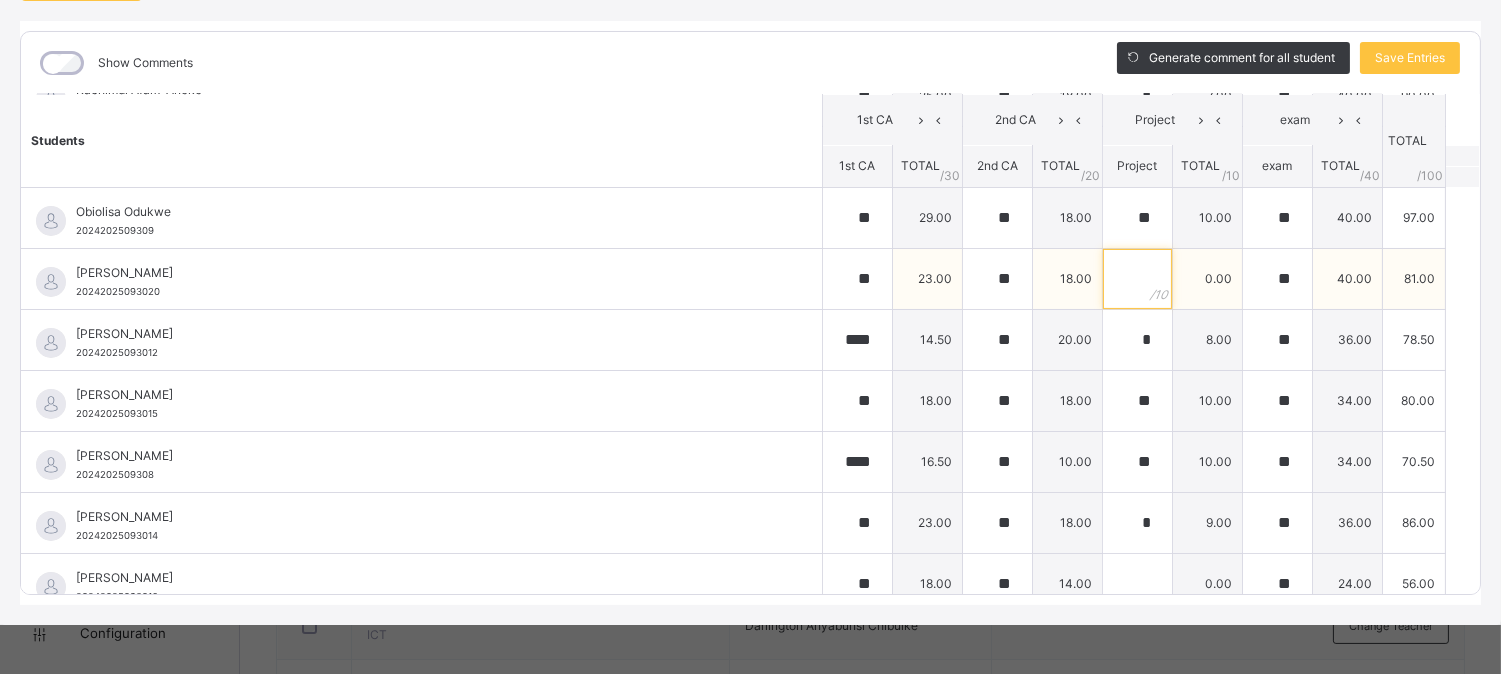 click at bounding box center (1137, 279) 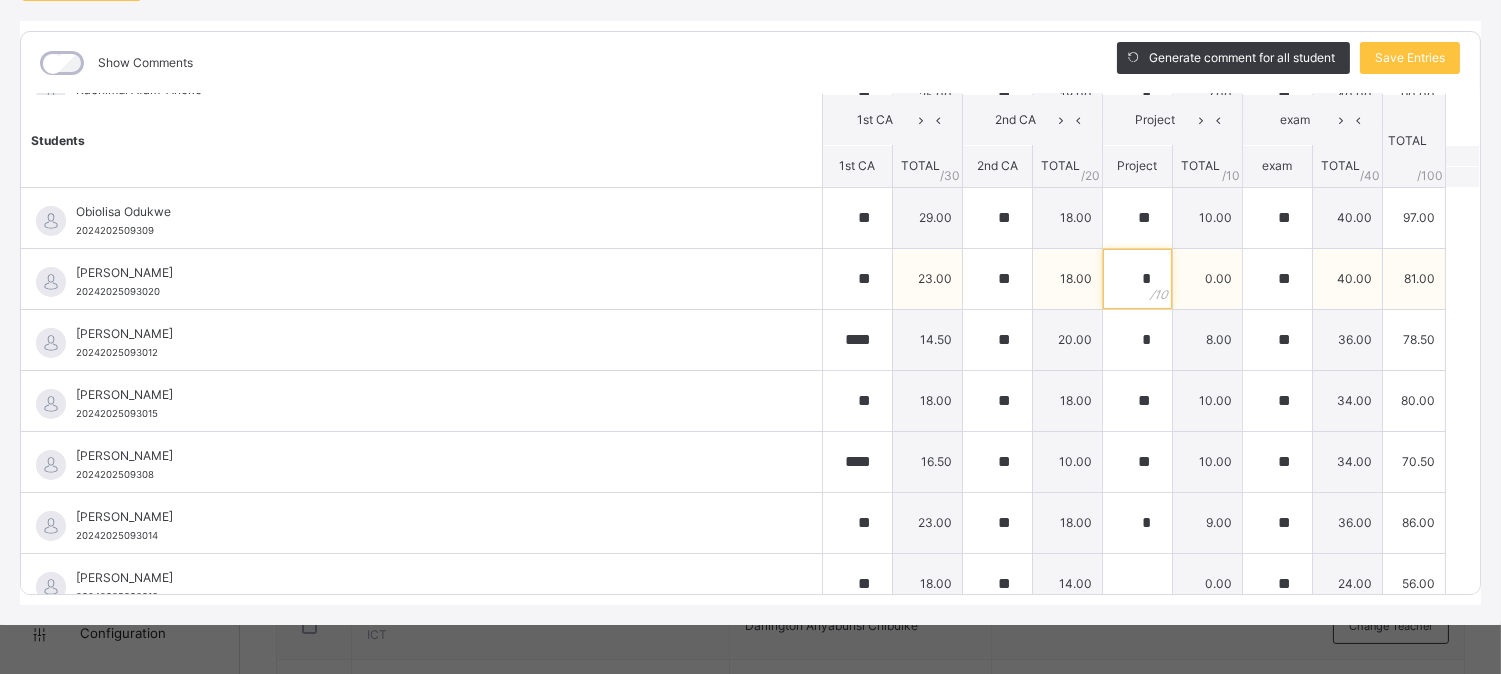 scroll, scrollTop: 816, scrollLeft: 0, axis: vertical 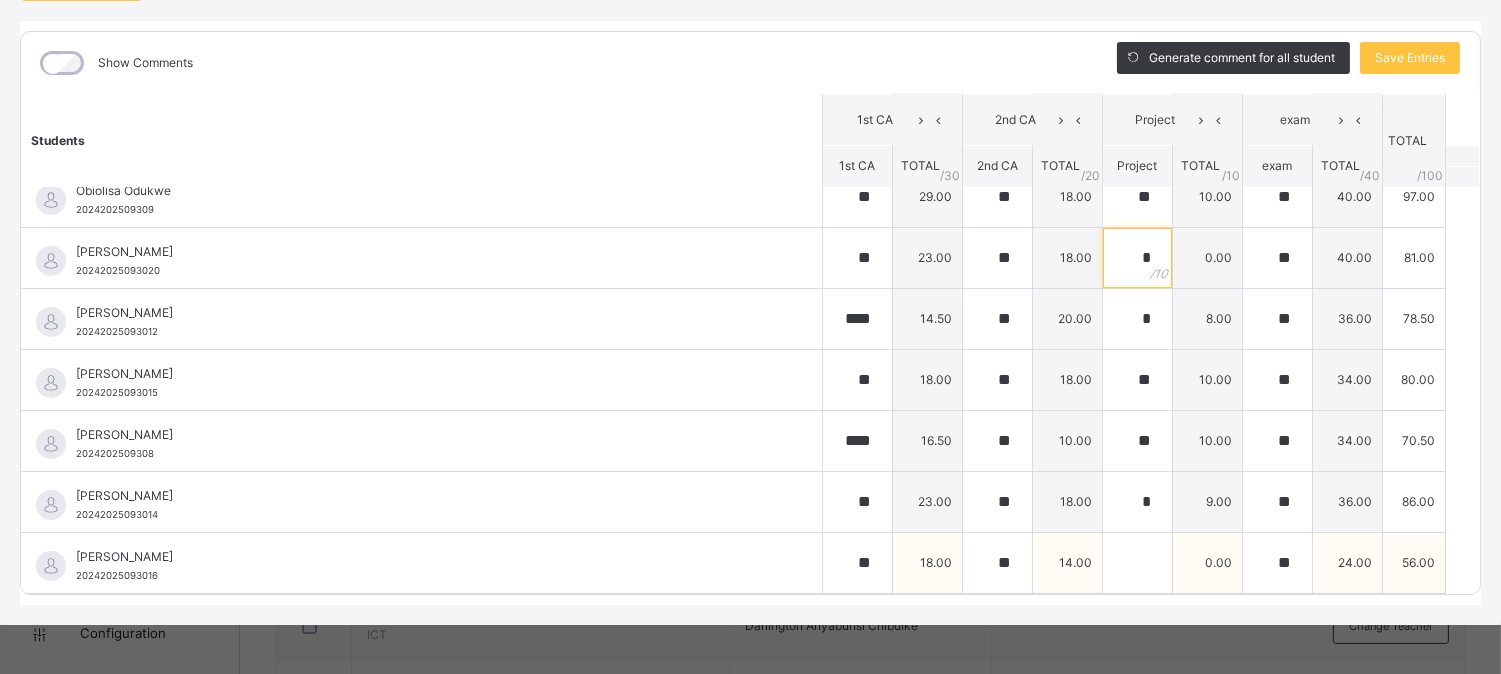 type on "*" 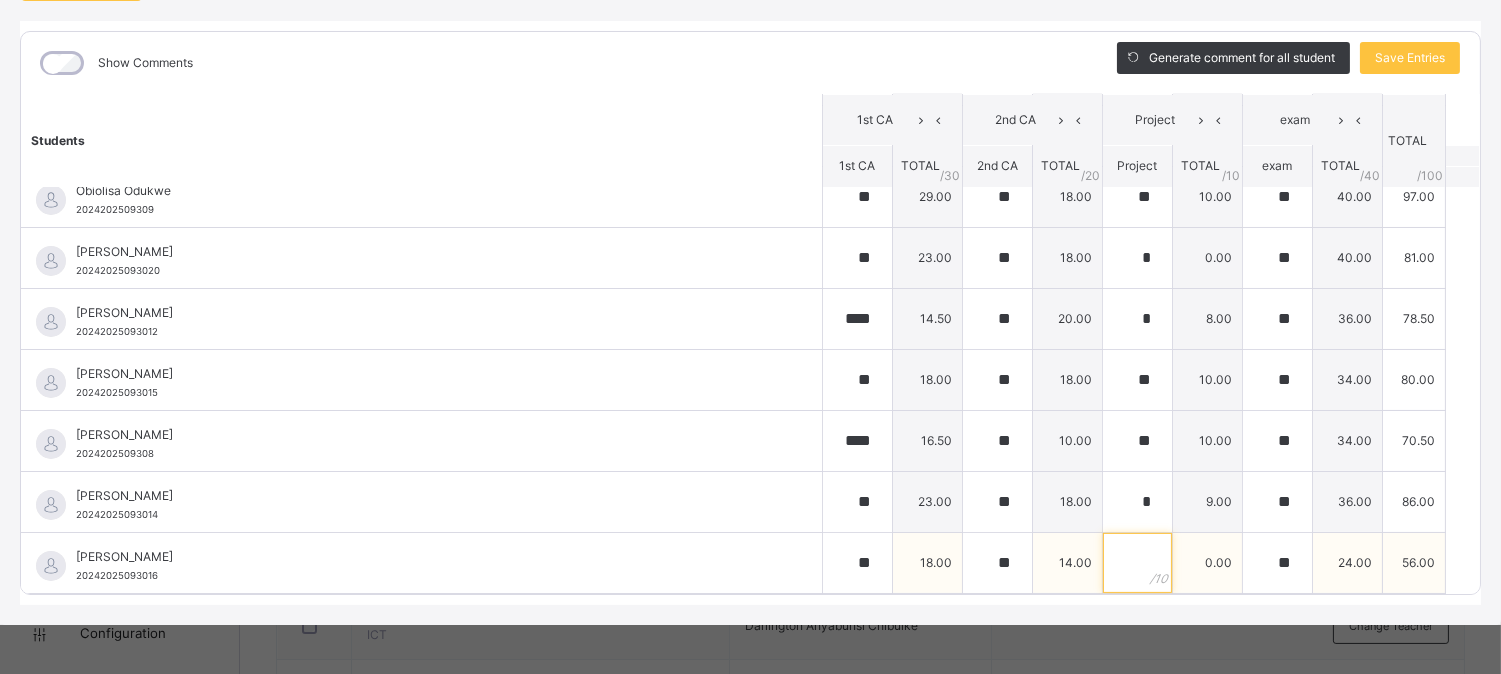 click at bounding box center (1137, 563) 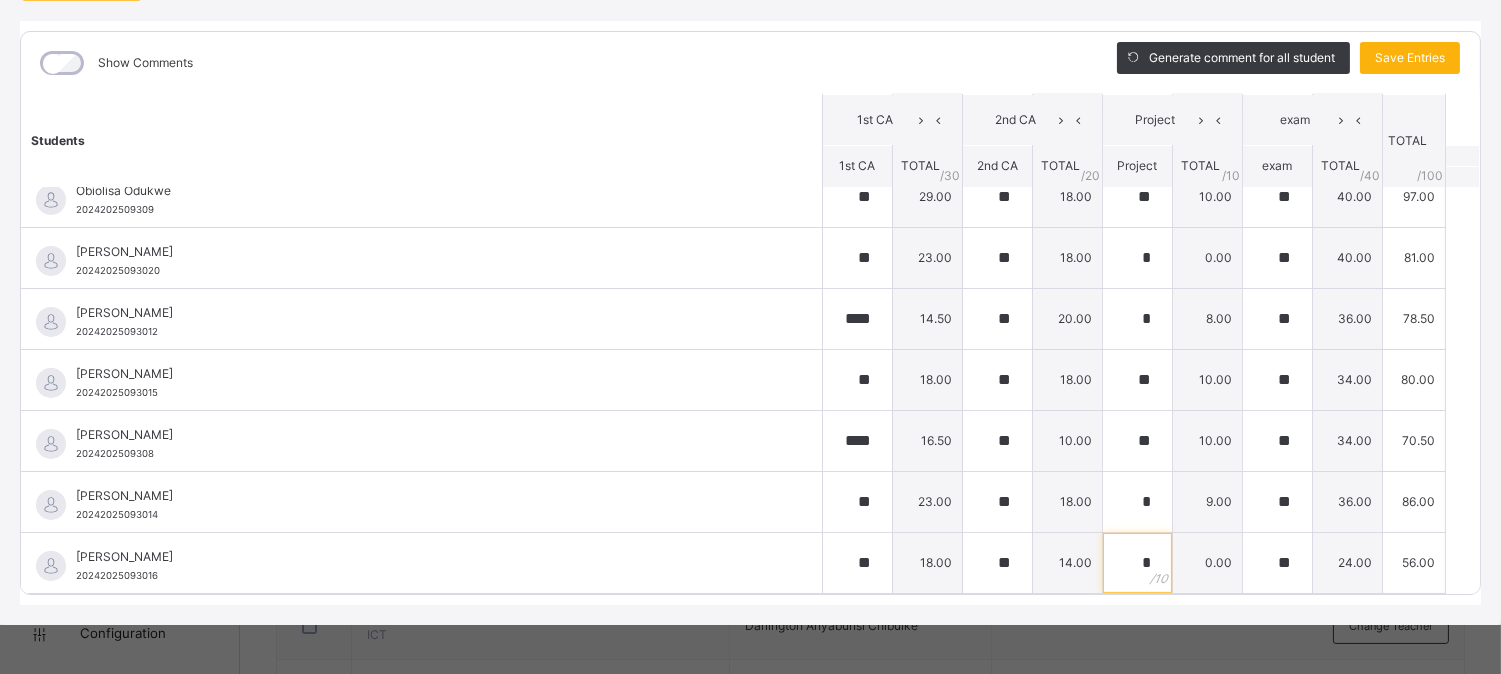 type on "*" 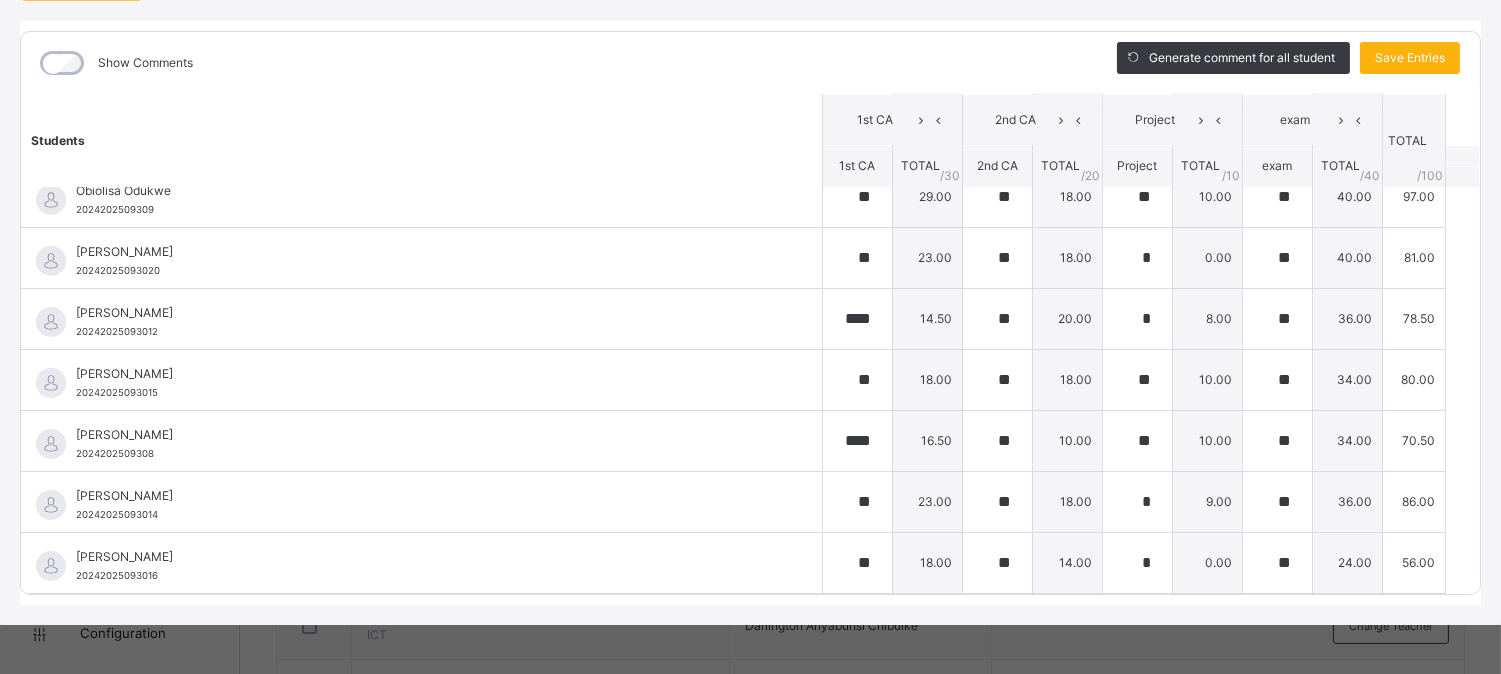 click on "Save Entries" at bounding box center [1410, 58] 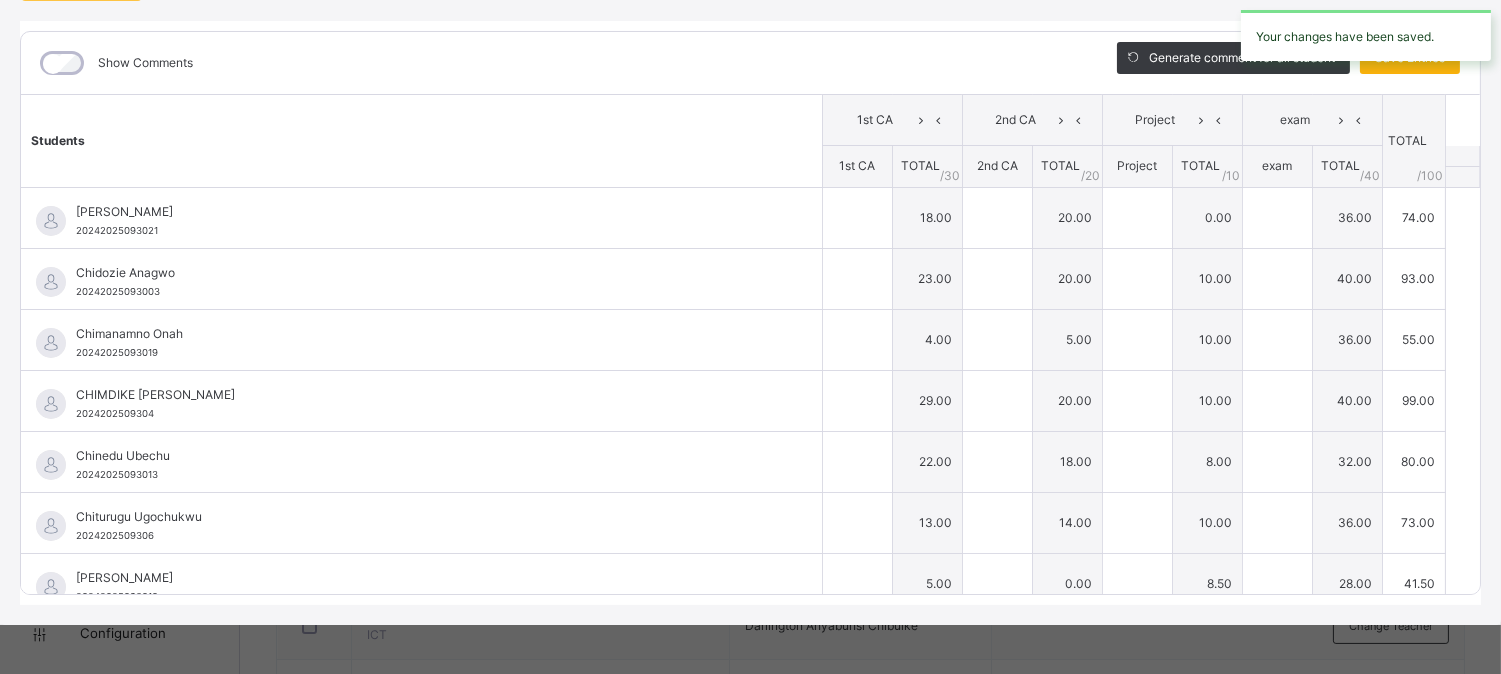 type on "**" 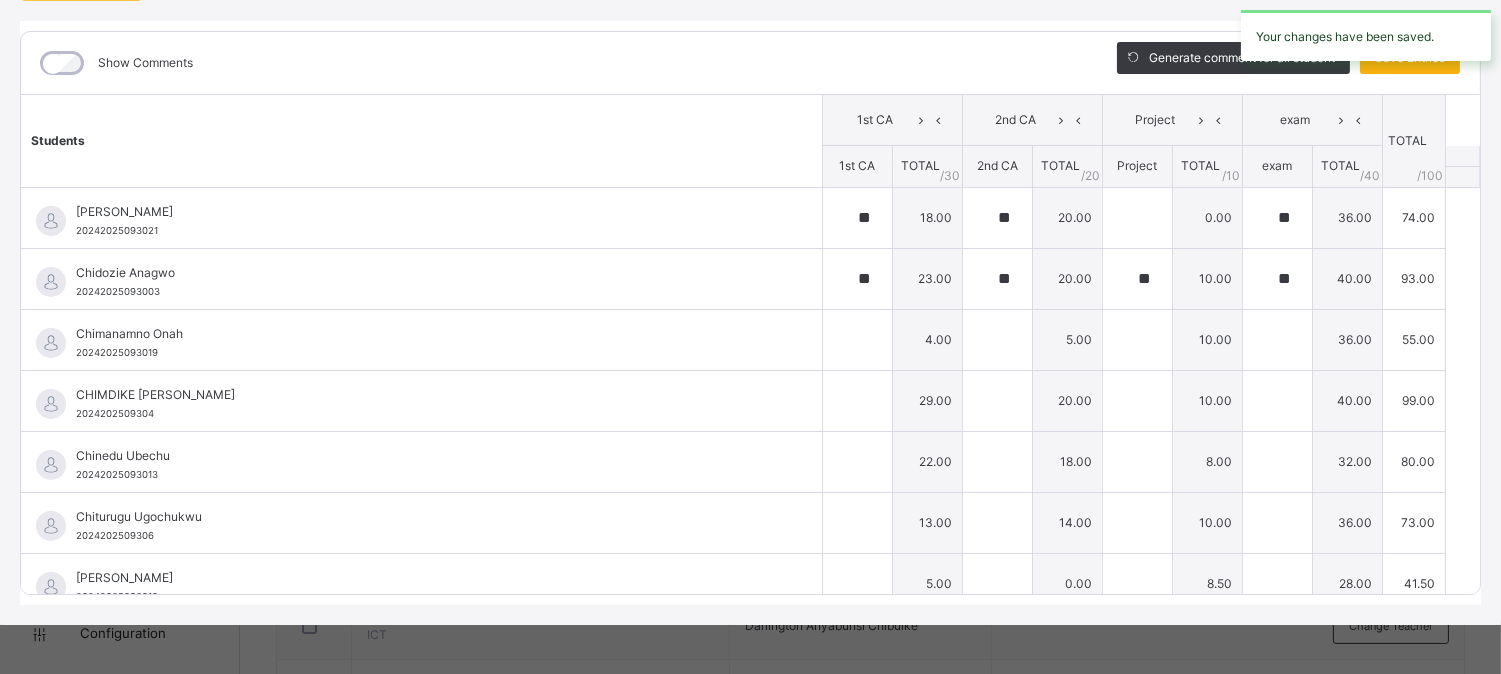 type on "*" 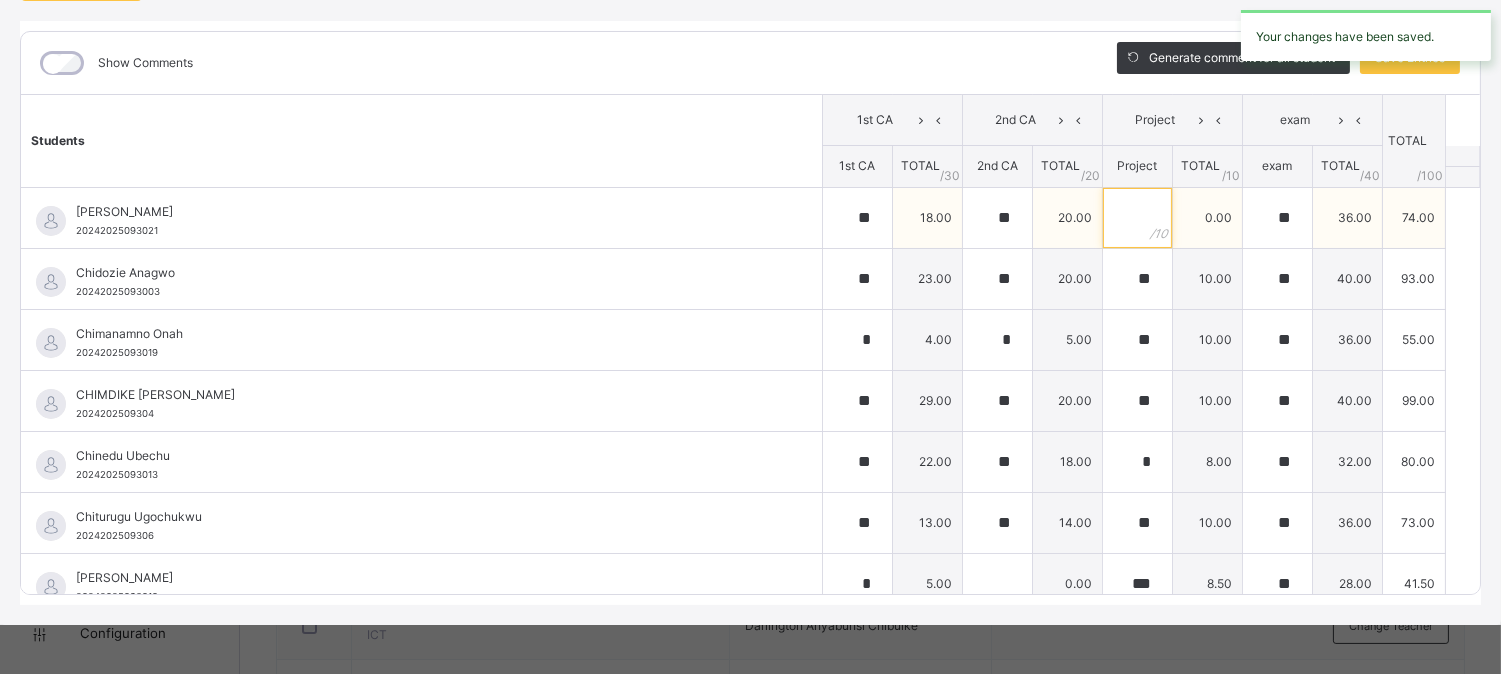click at bounding box center (1137, 218) 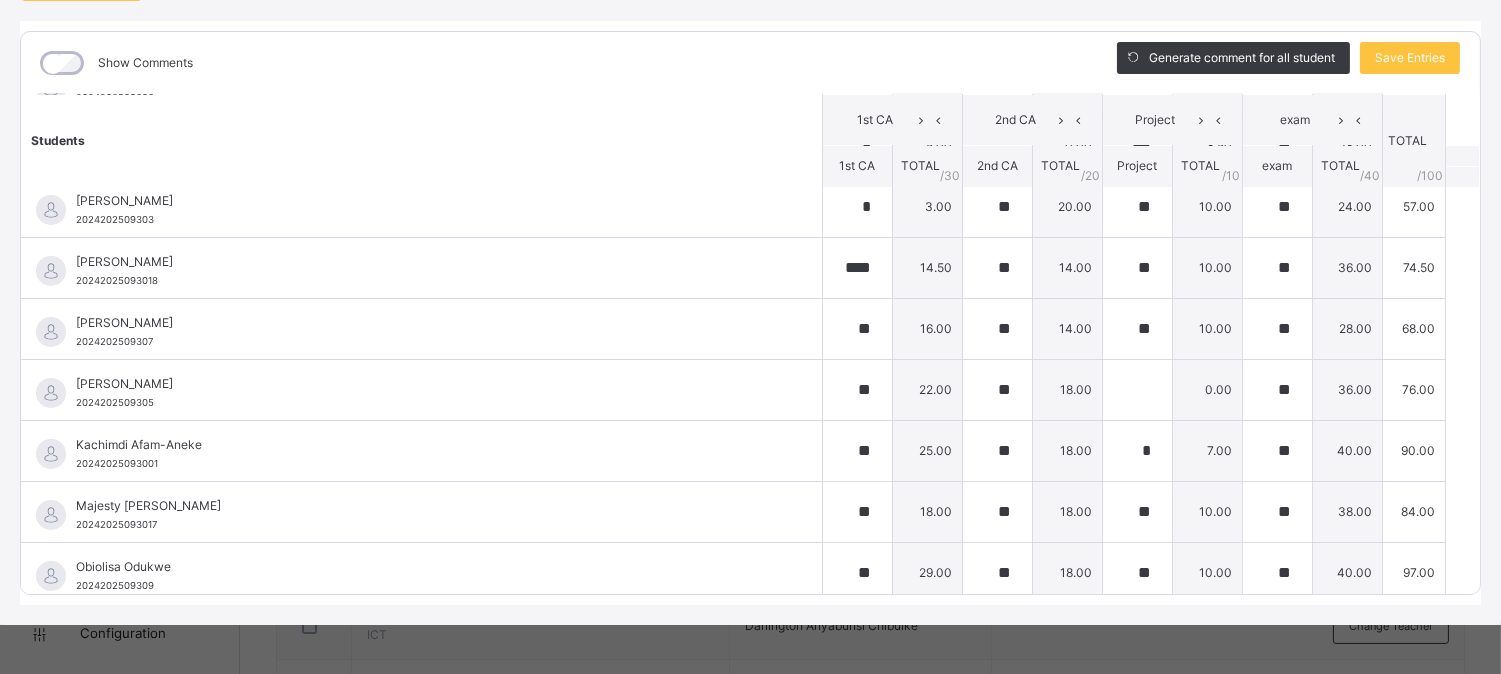 scroll, scrollTop: 446, scrollLeft: 0, axis: vertical 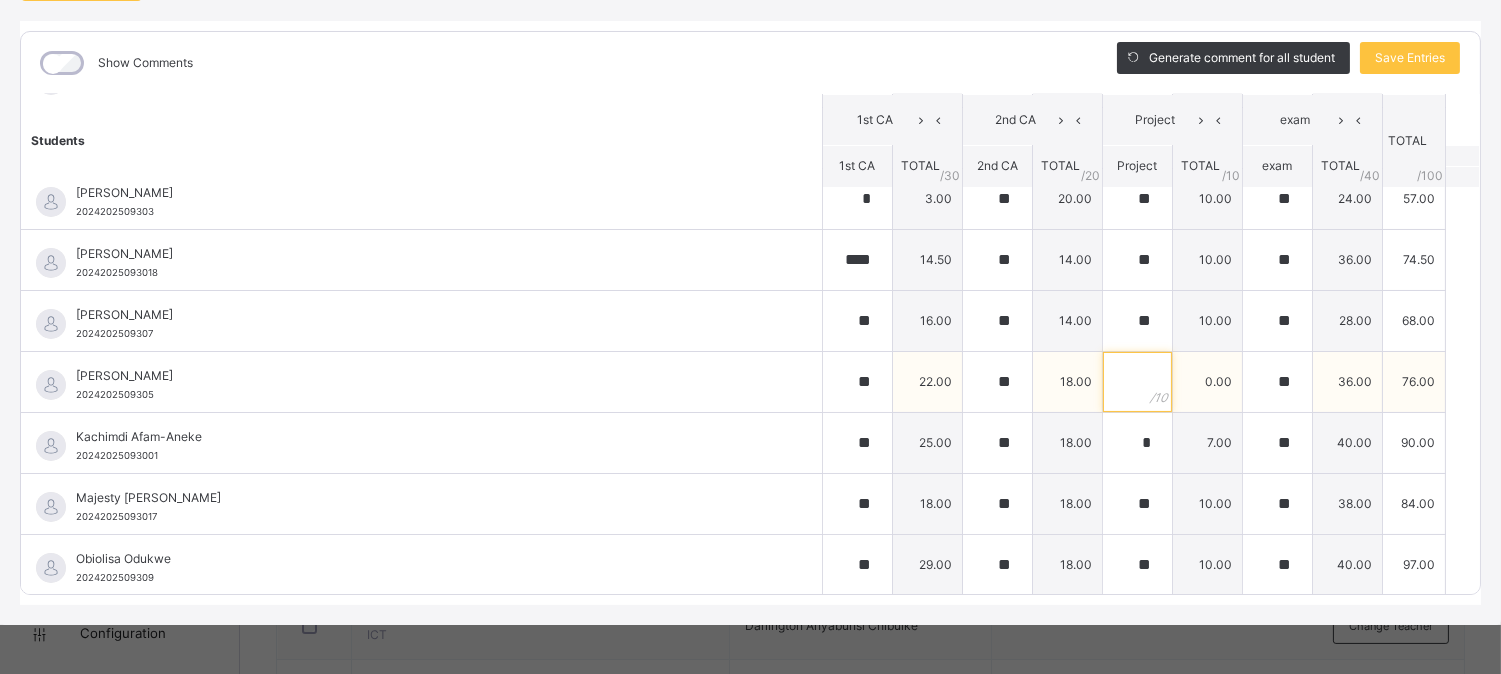 click at bounding box center [1137, 382] 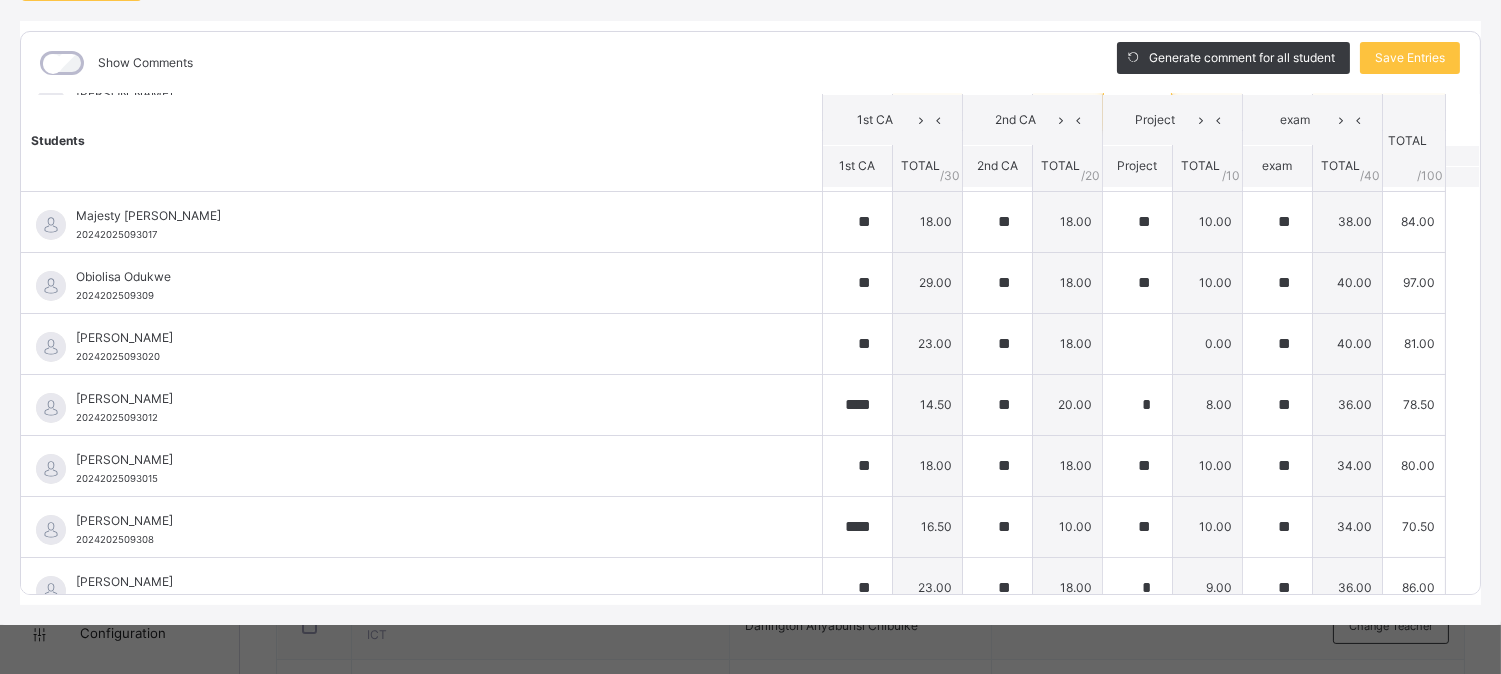 scroll, scrollTop: 816, scrollLeft: 0, axis: vertical 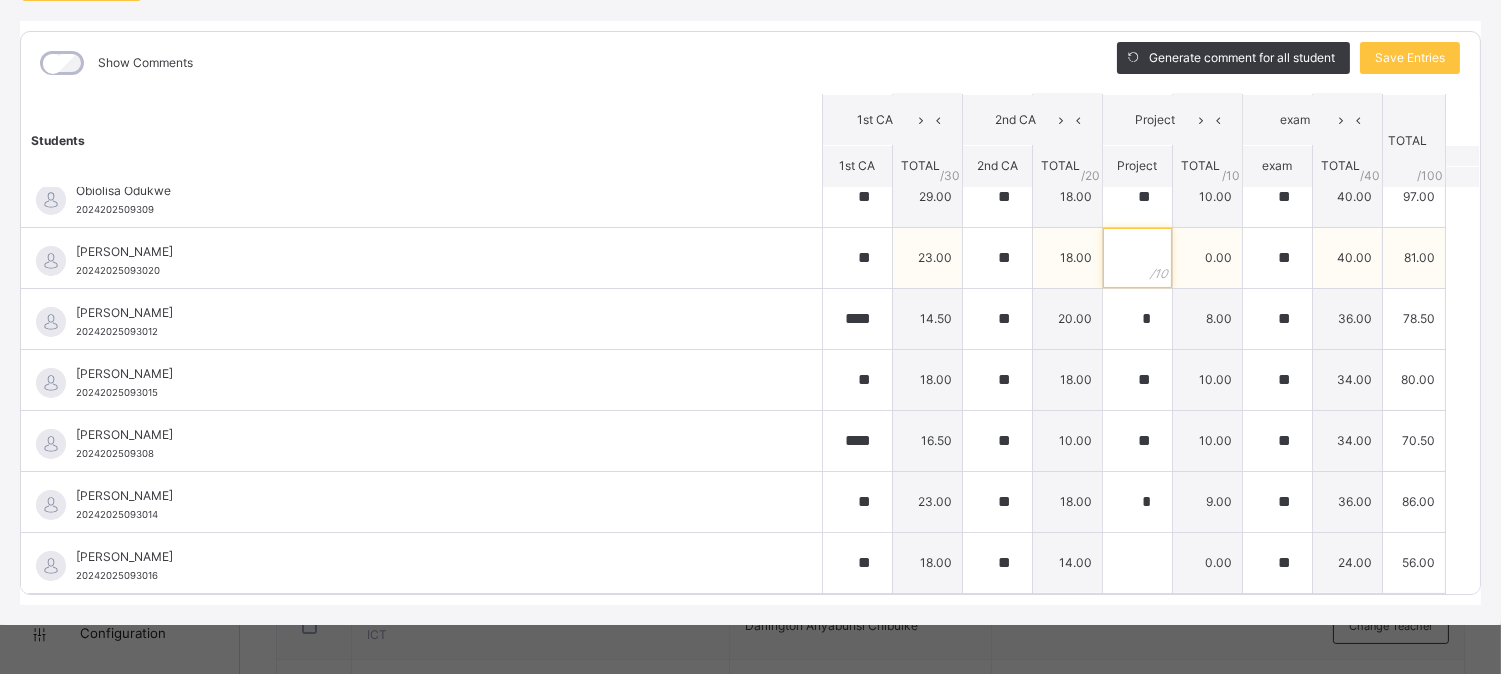 click at bounding box center [1137, 258] 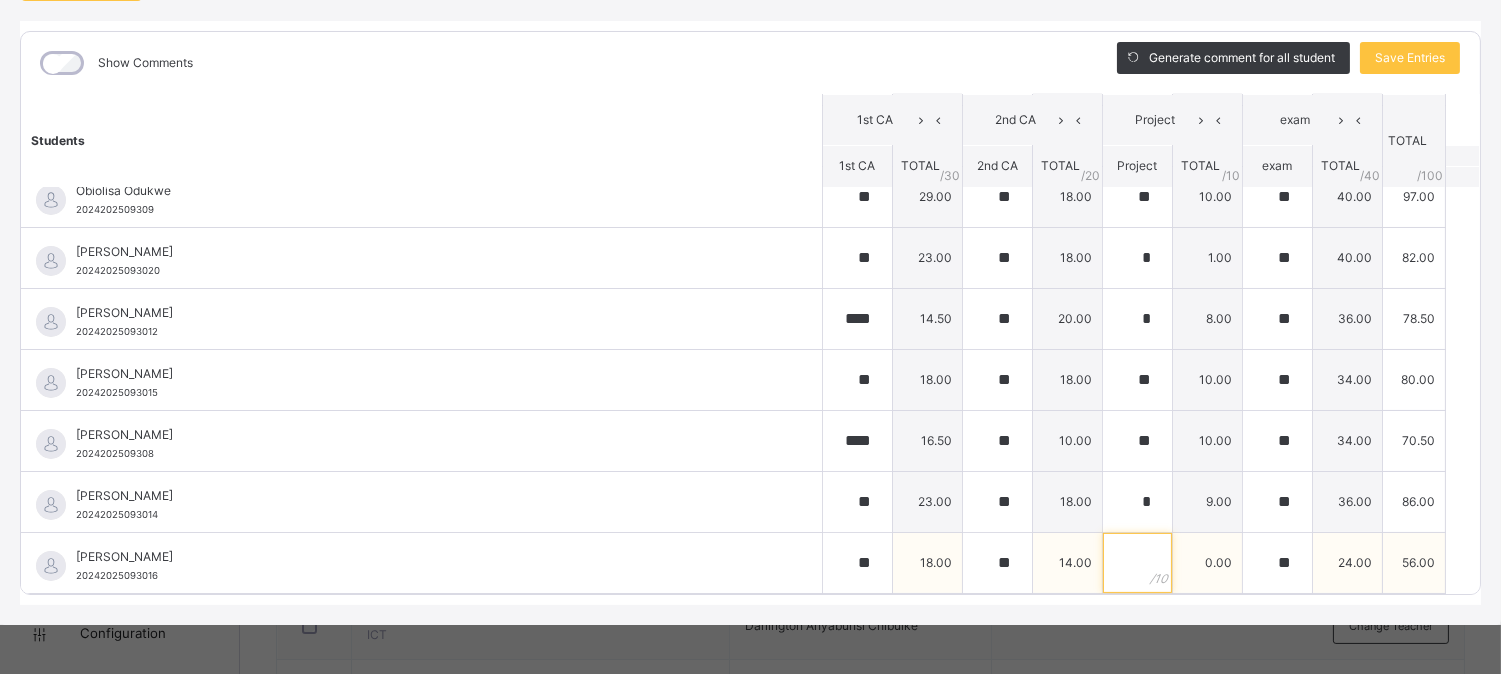 click at bounding box center (1137, 563) 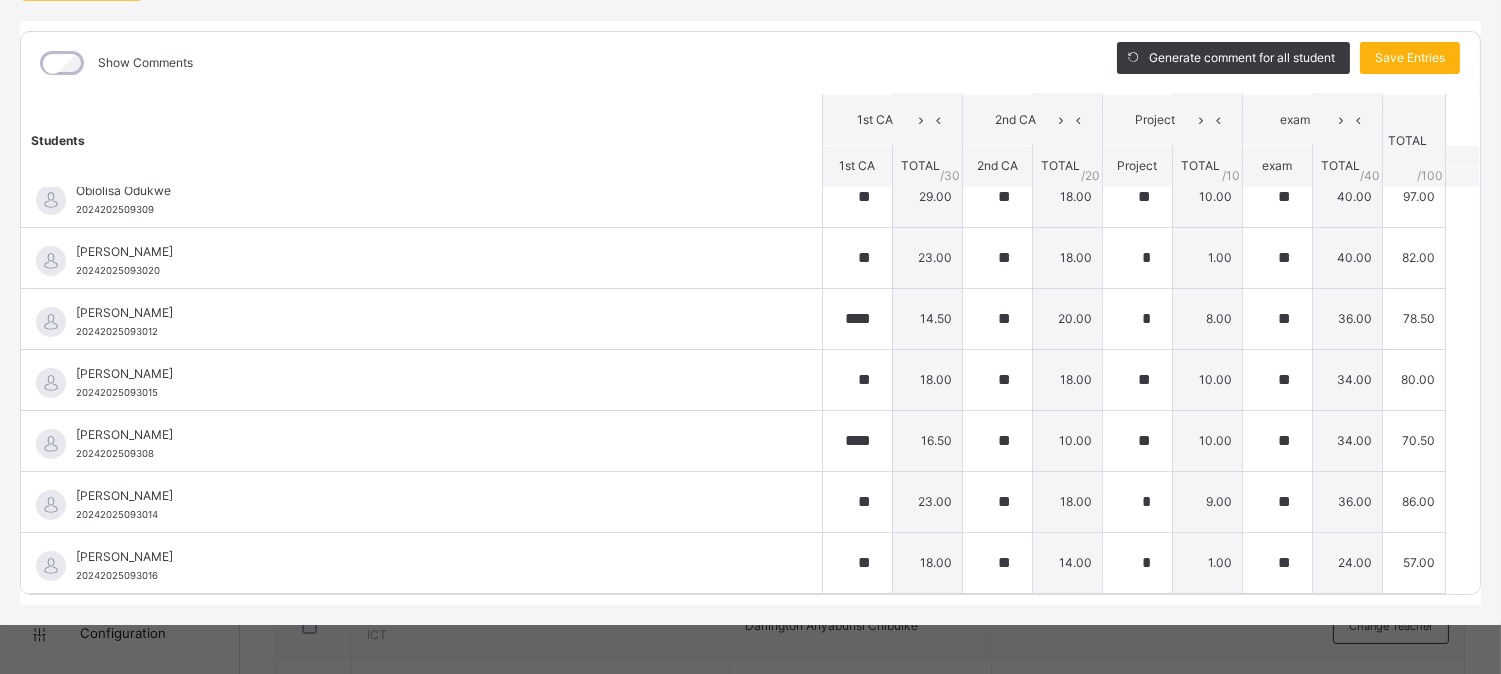 click on "Save Entries" at bounding box center (1410, 58) 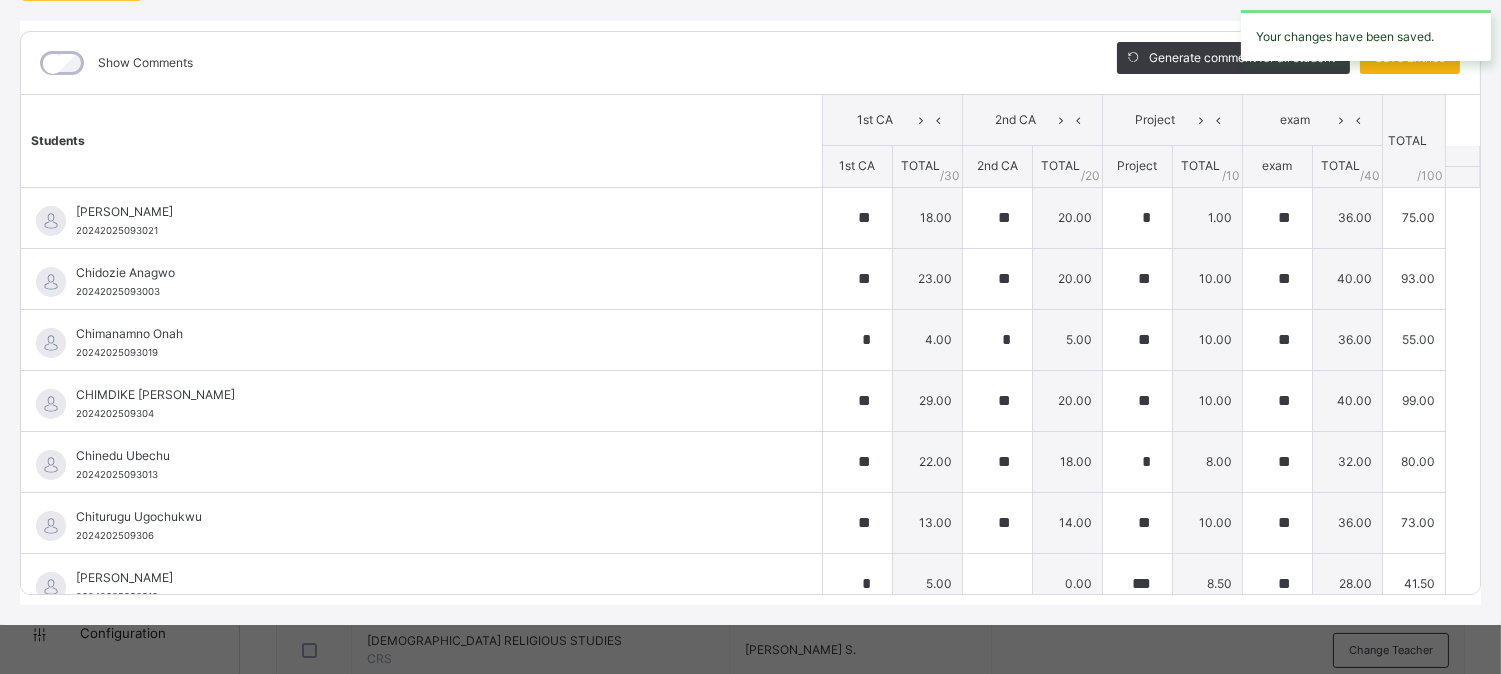 scroll, scrollTop: 681, scrollLeft: 0, axis: vertical 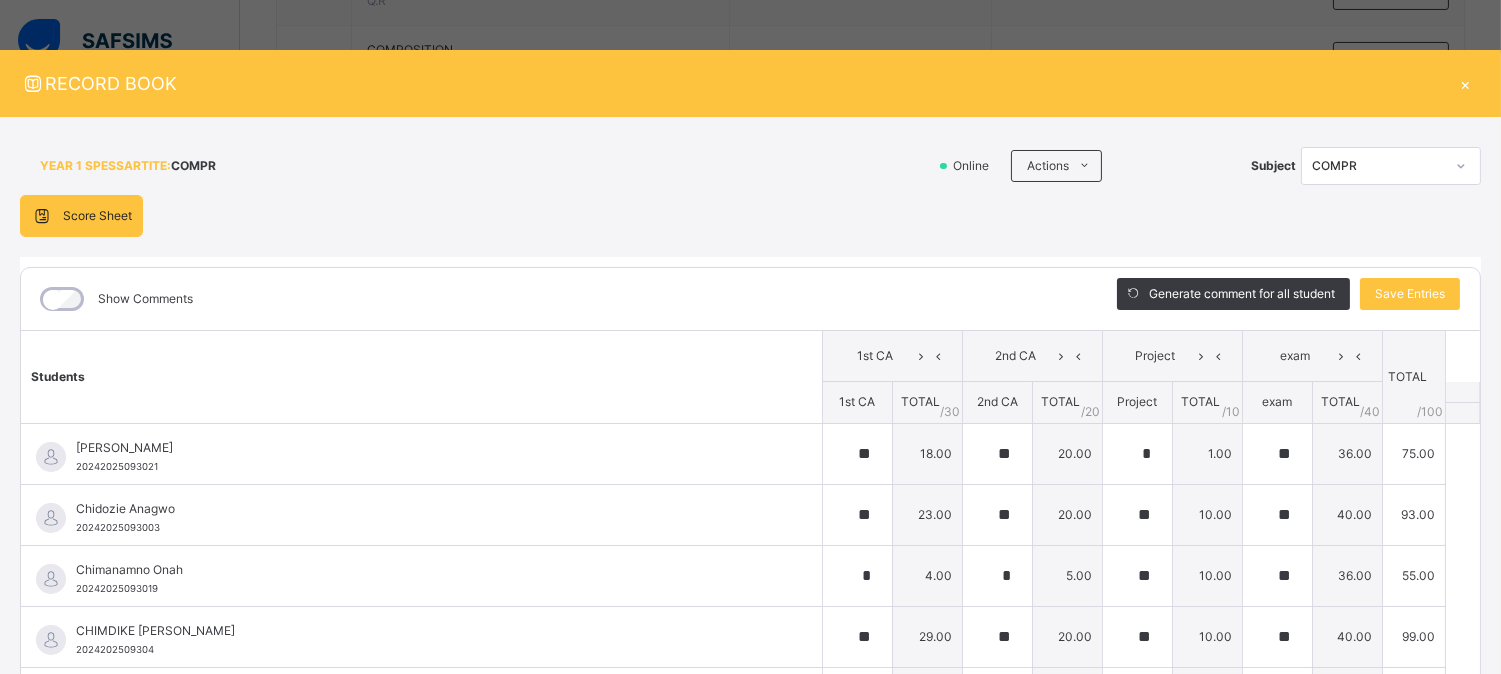 click on "×" at bounding box center (1466, 83) 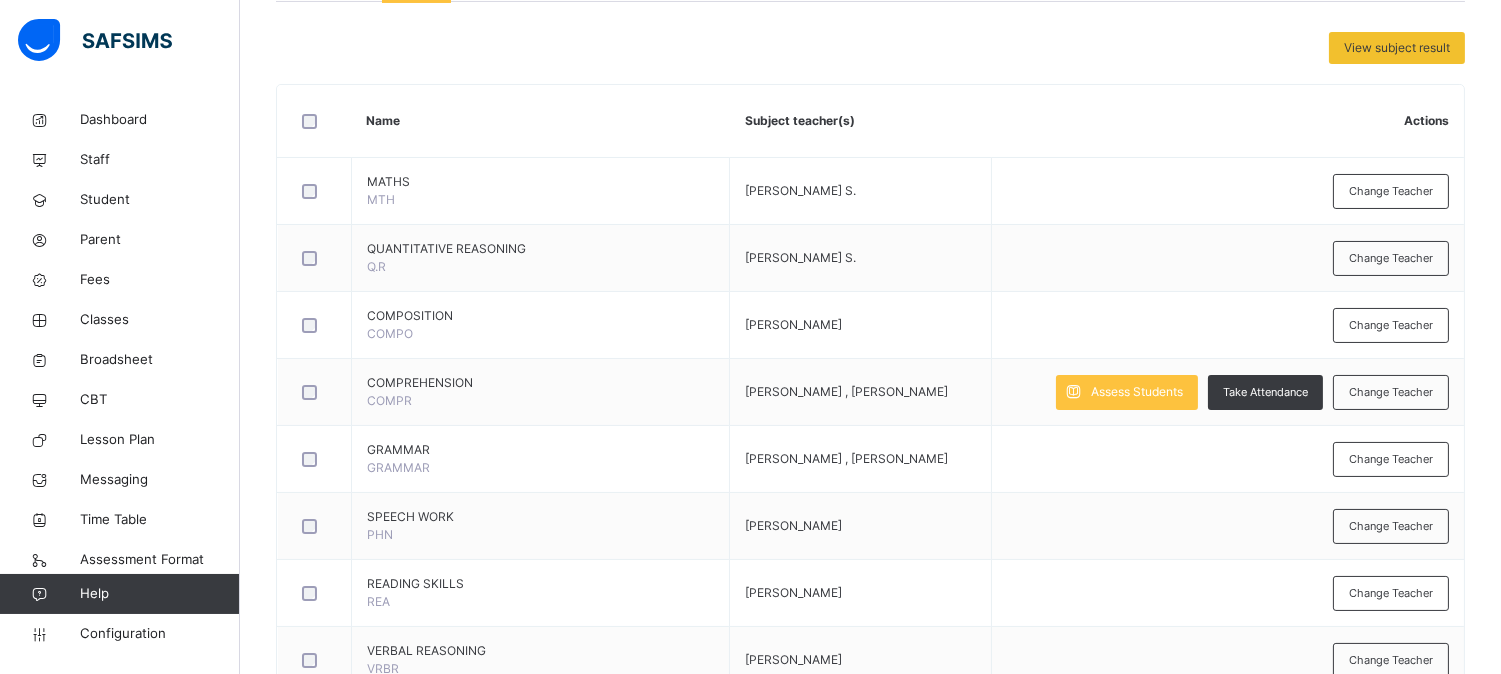 scroll, scrollTop: 0, scrollLeft: 0, axis: both 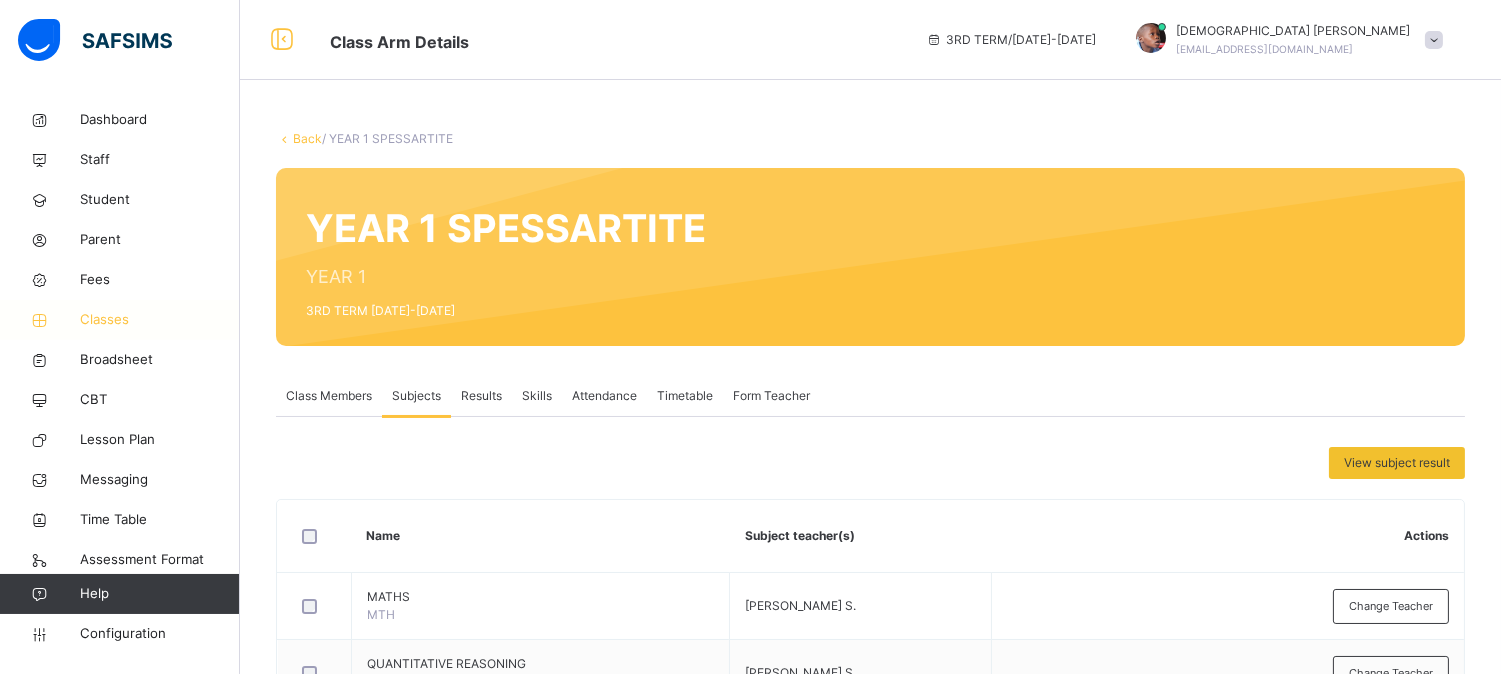 click on "Classes" at bounding box center [160, 320] 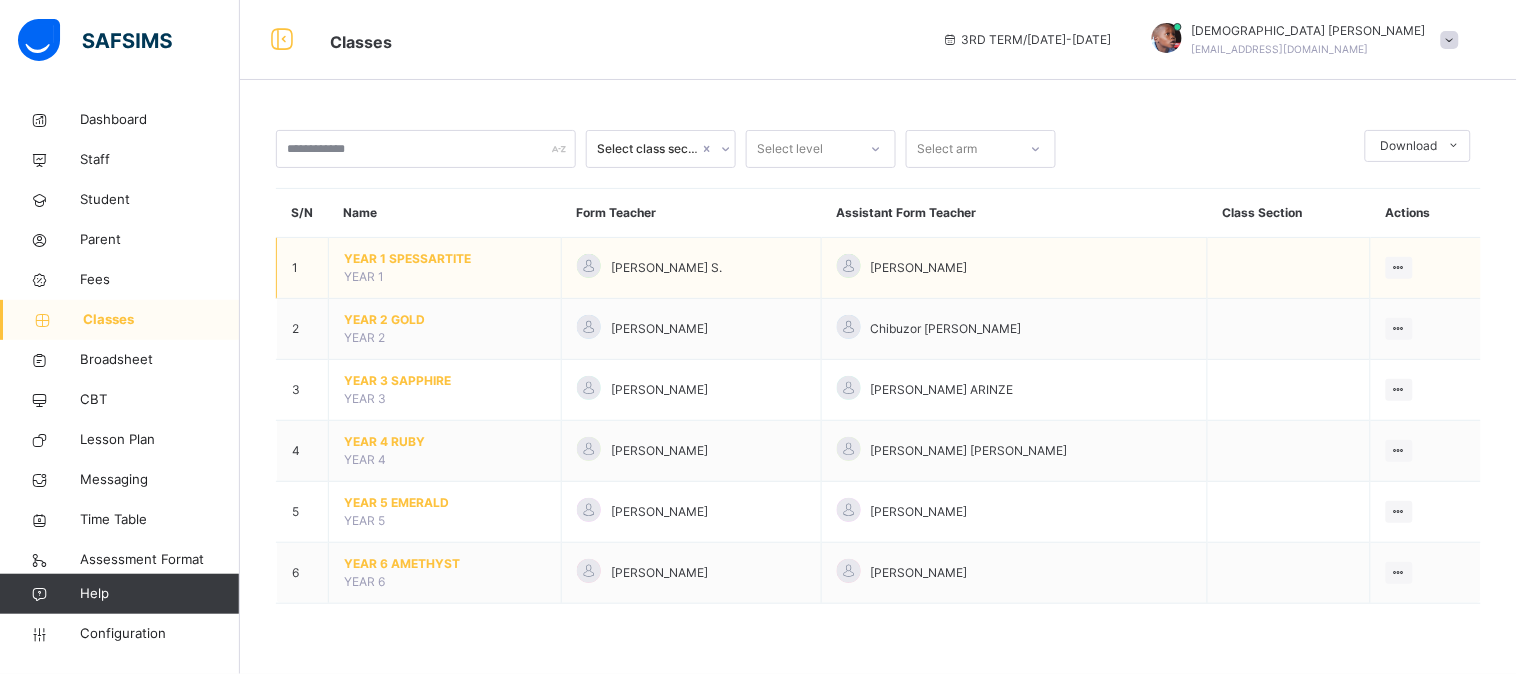 click on "YEAR 1   SPESSARTITE" at bounding box center [445, 259] 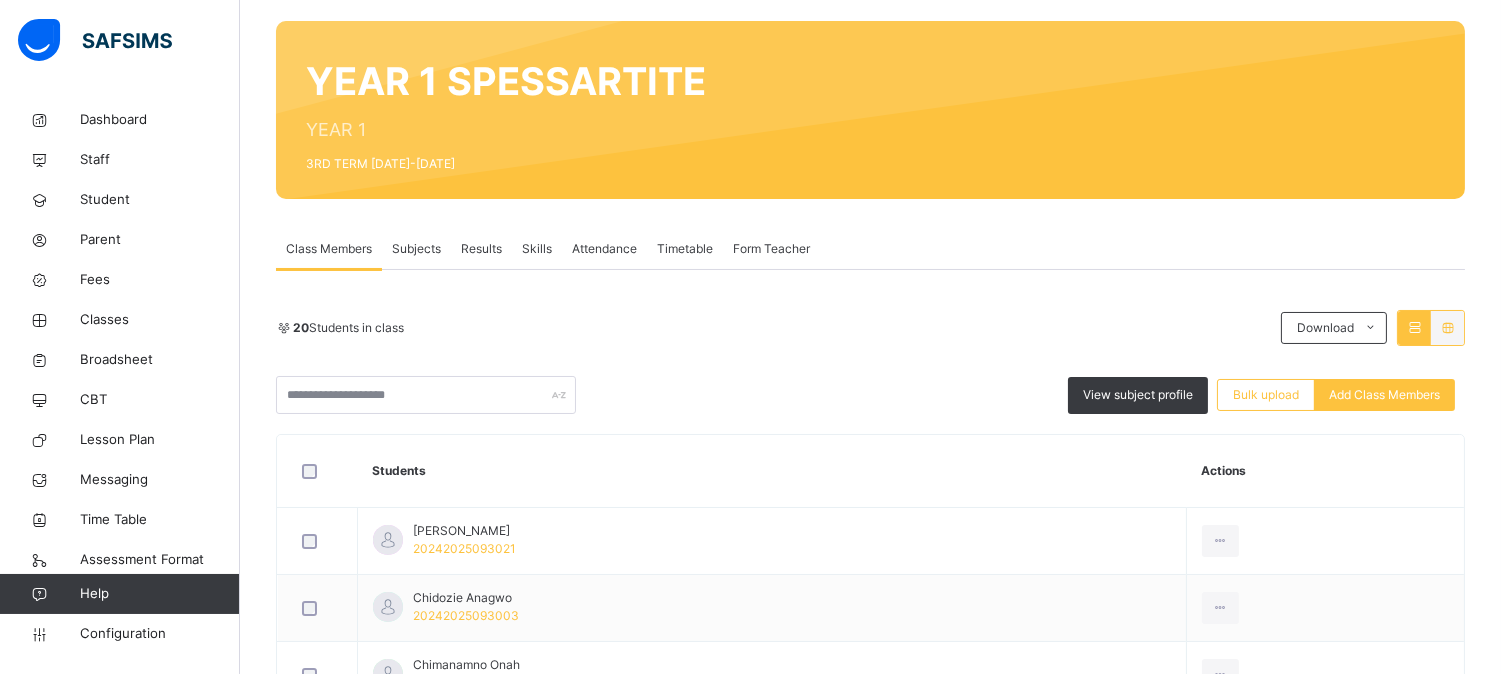 scroll, scrollTop: 222, scrollLeft: 0, axis: vertical 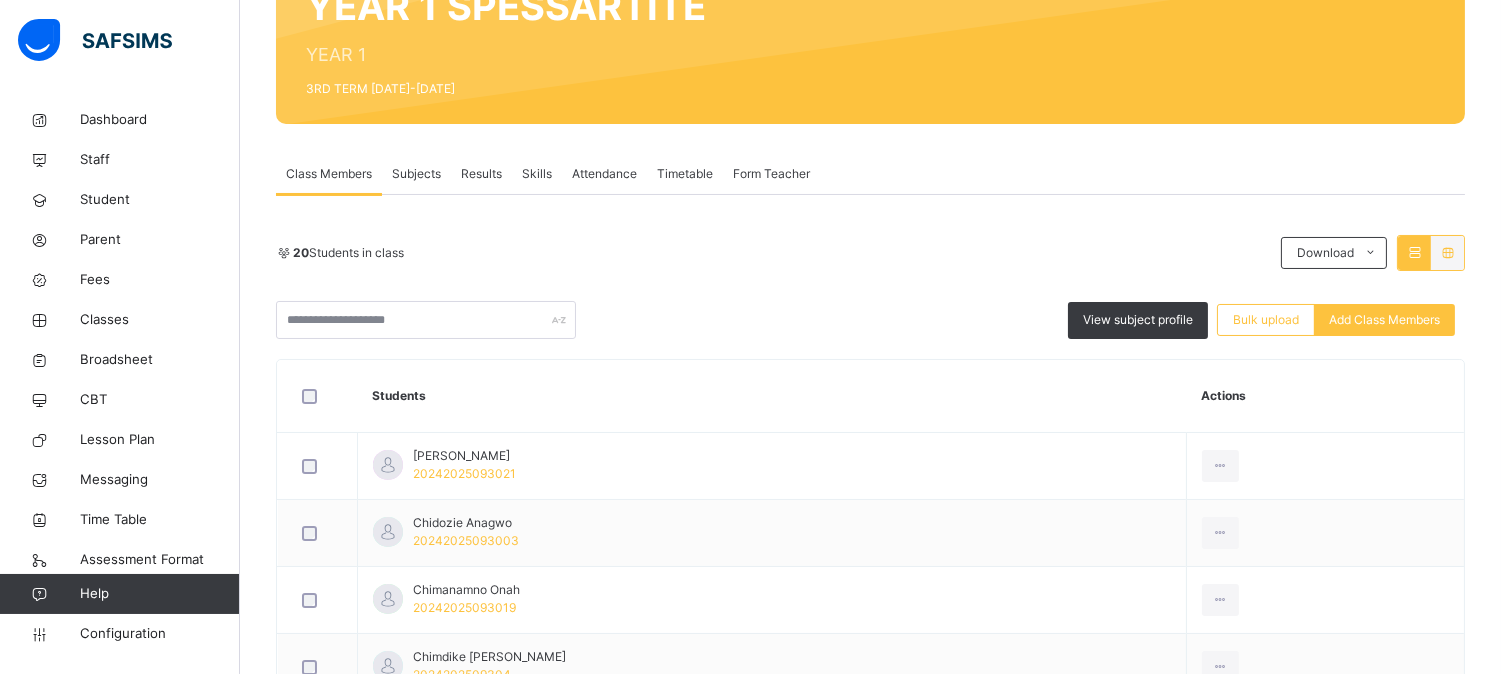 click on "Results" at bounding box center (481, 174) 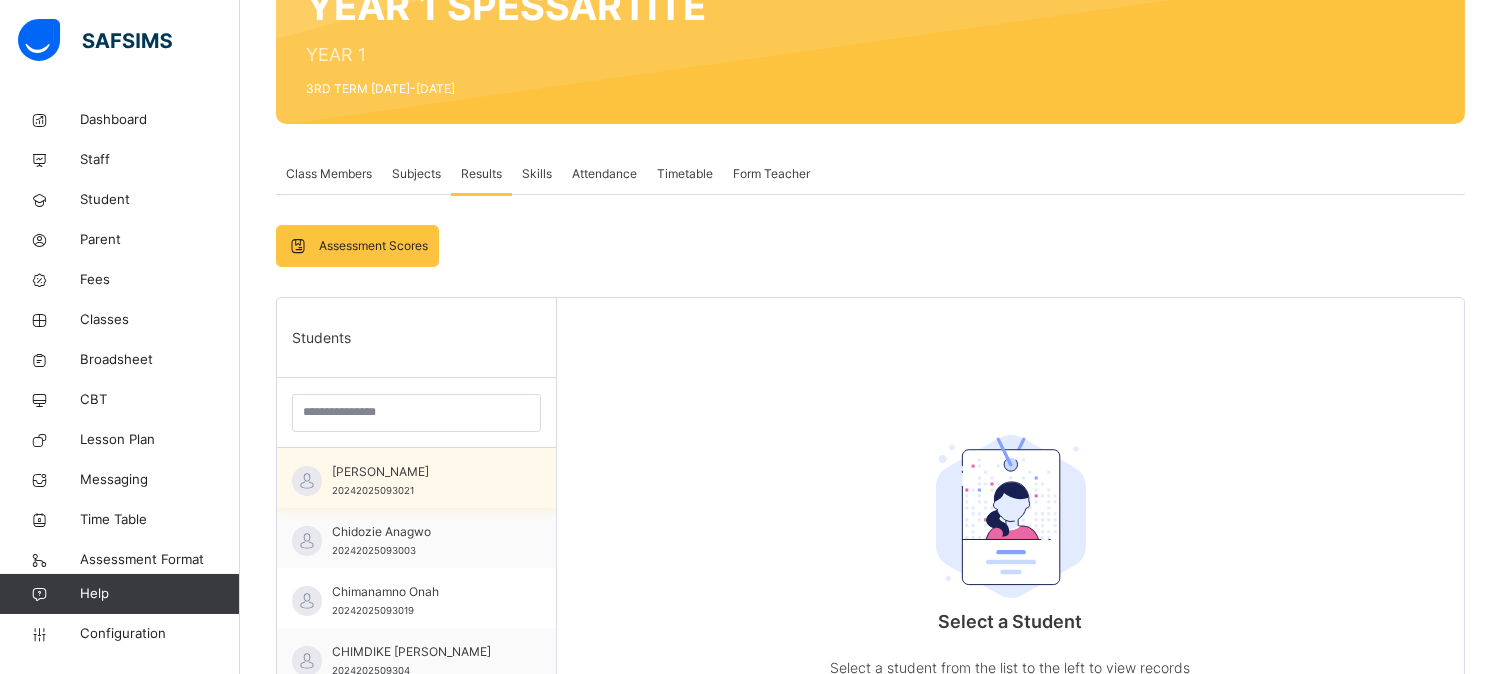 click on "20242025093021" at bounding box center (373, 490) 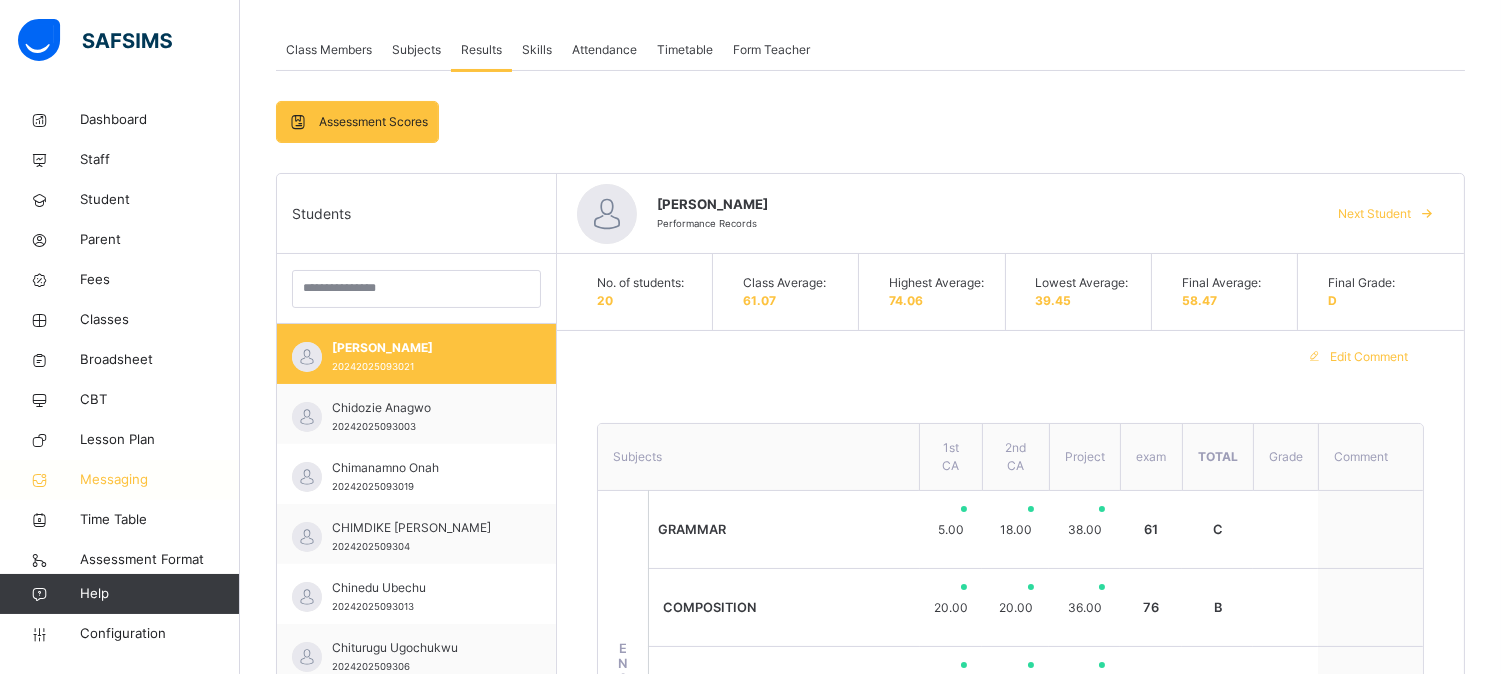 scroll, scrollTop: 315, scrollLeft: 0, axis: vertical 